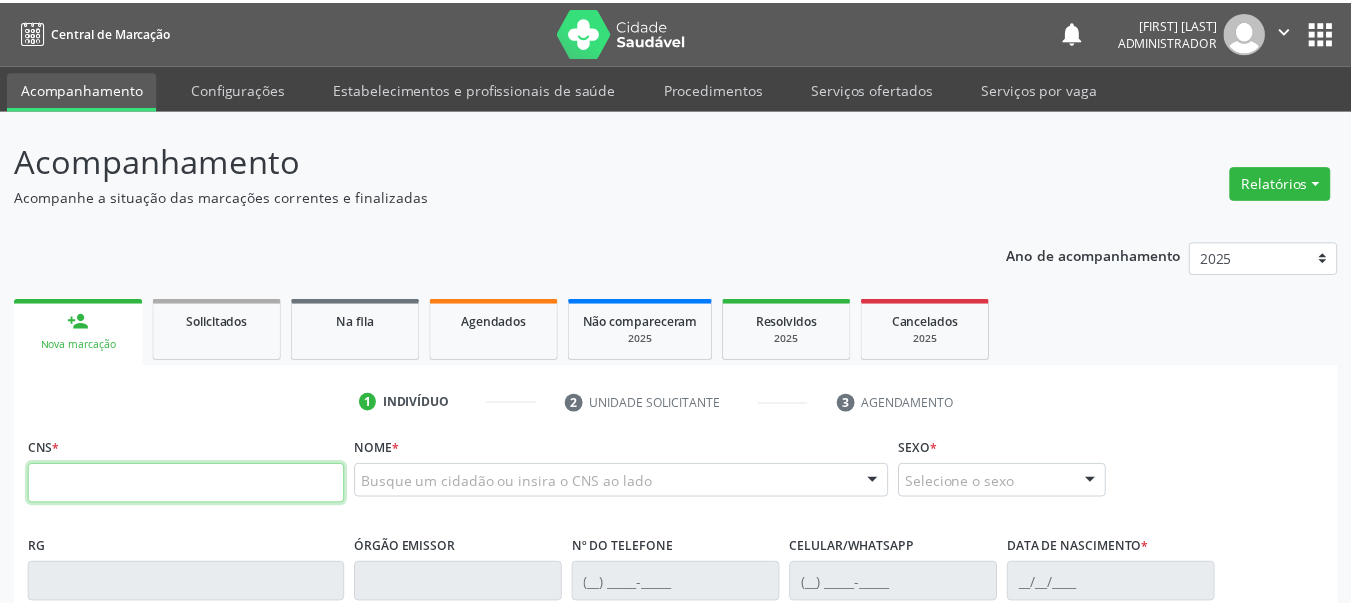 scroll, scrollTop: 0, scrollLeft: 0, axis: both 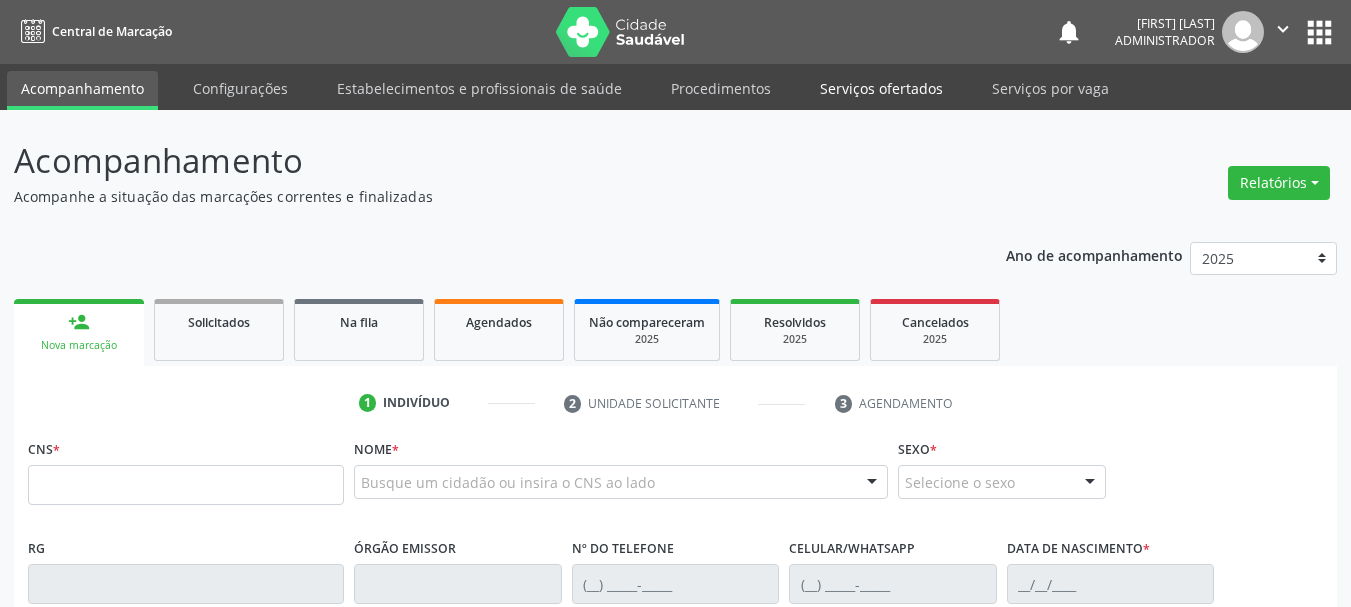 click on "Serviços ofertados" at bounding box center (881, 88) 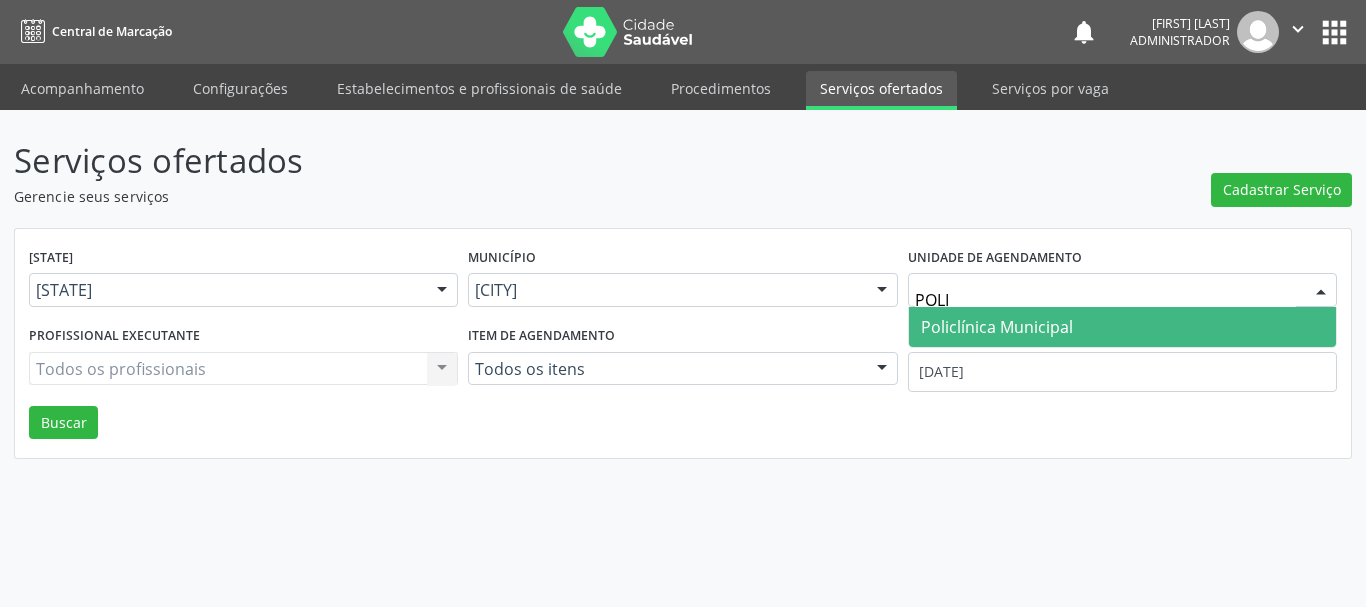 click on "Policlínica Municipal" at bounding box center [997, 327] 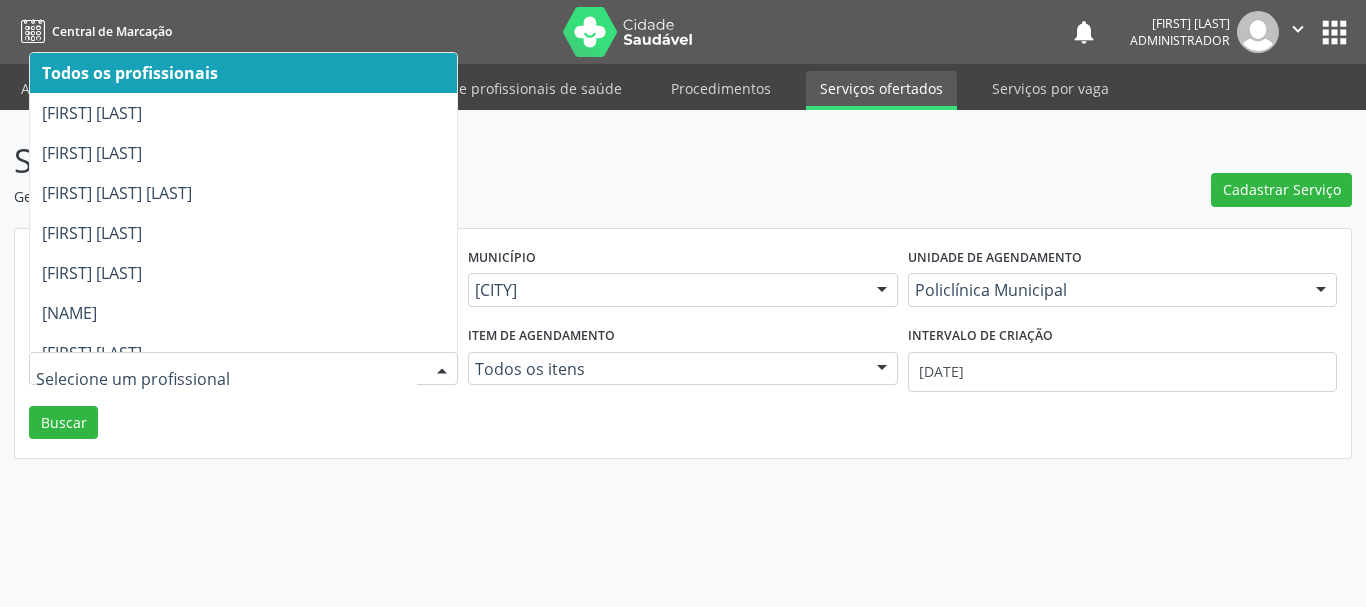 click at bounding box center [442, 370] 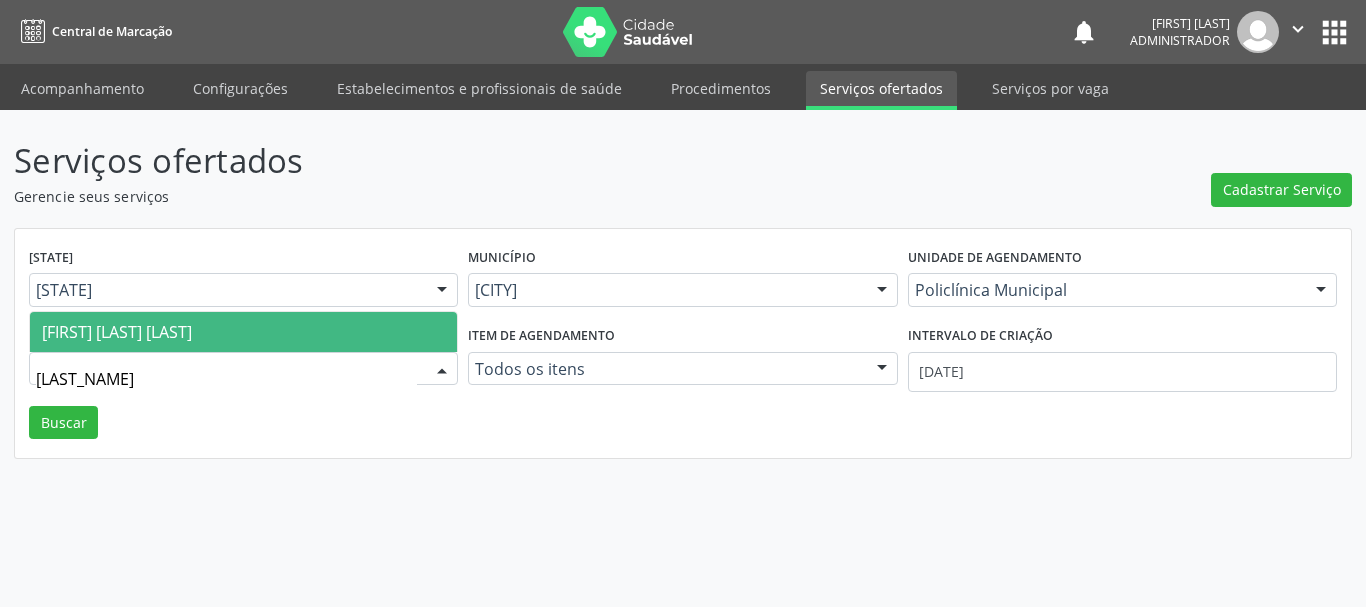 click on "[FIRST] [LAST]" at bounding box center (243, 332) 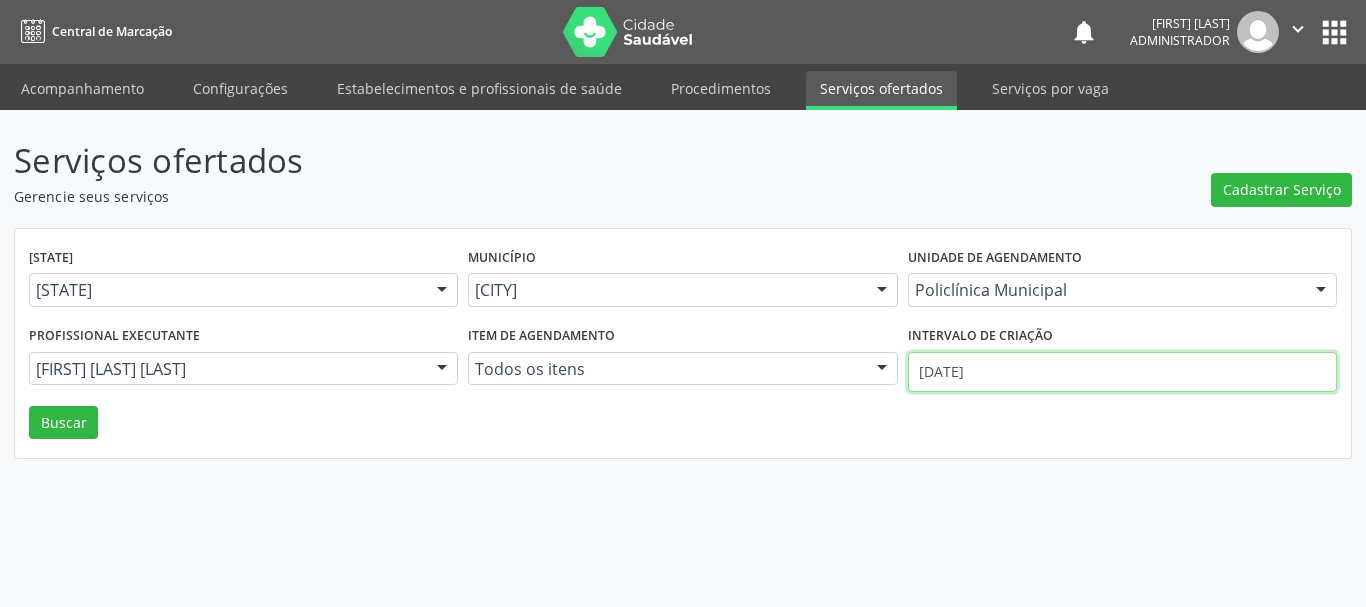 click on "[DATE]" at bounding box center (1122, 372) 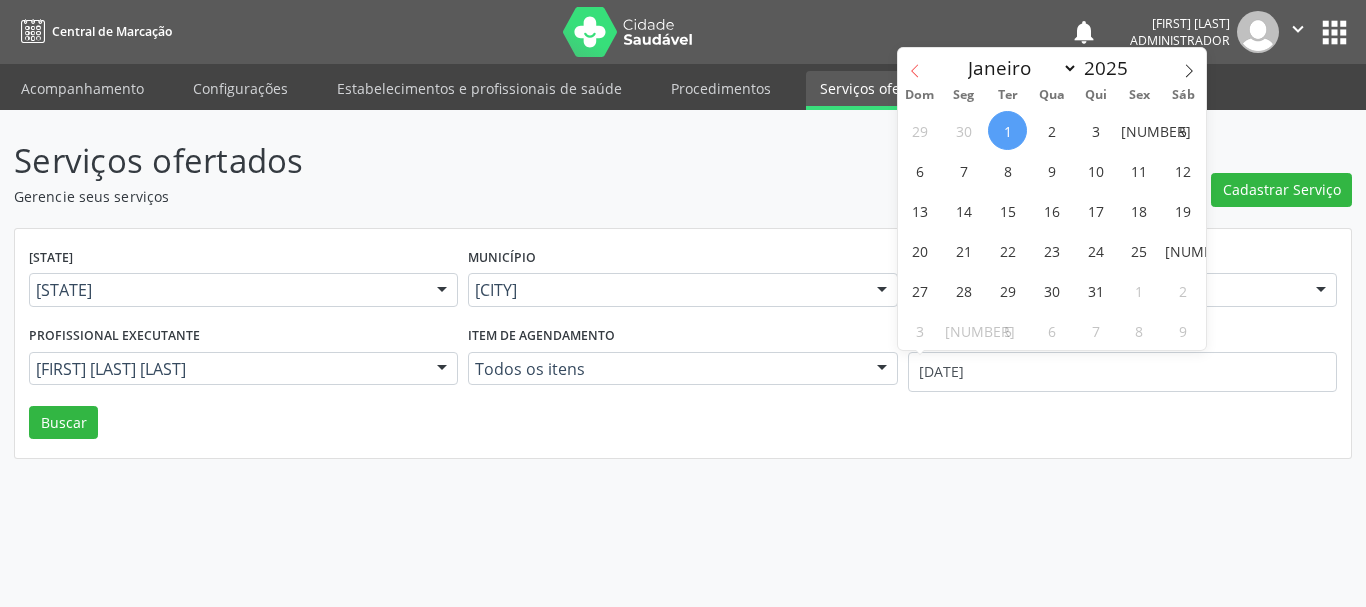 click at bounding box center (915, 65) 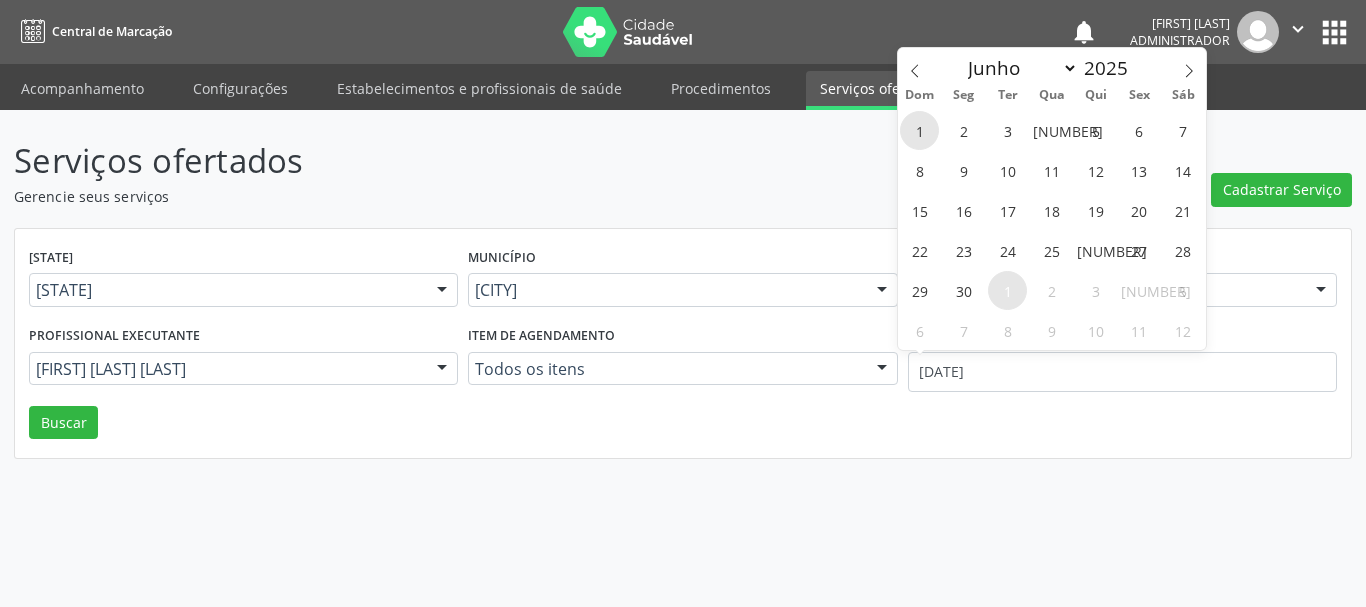 click on "1" at bounding box center [919, 130] 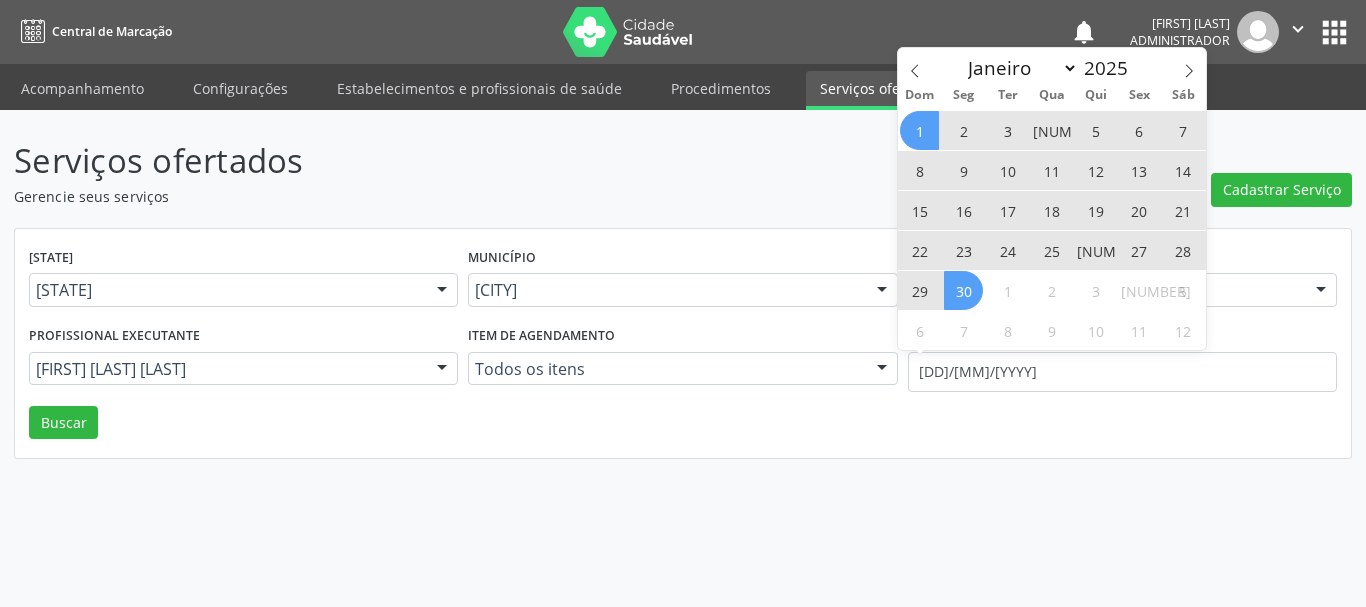 click on "30" at bounding box center (963, 290) 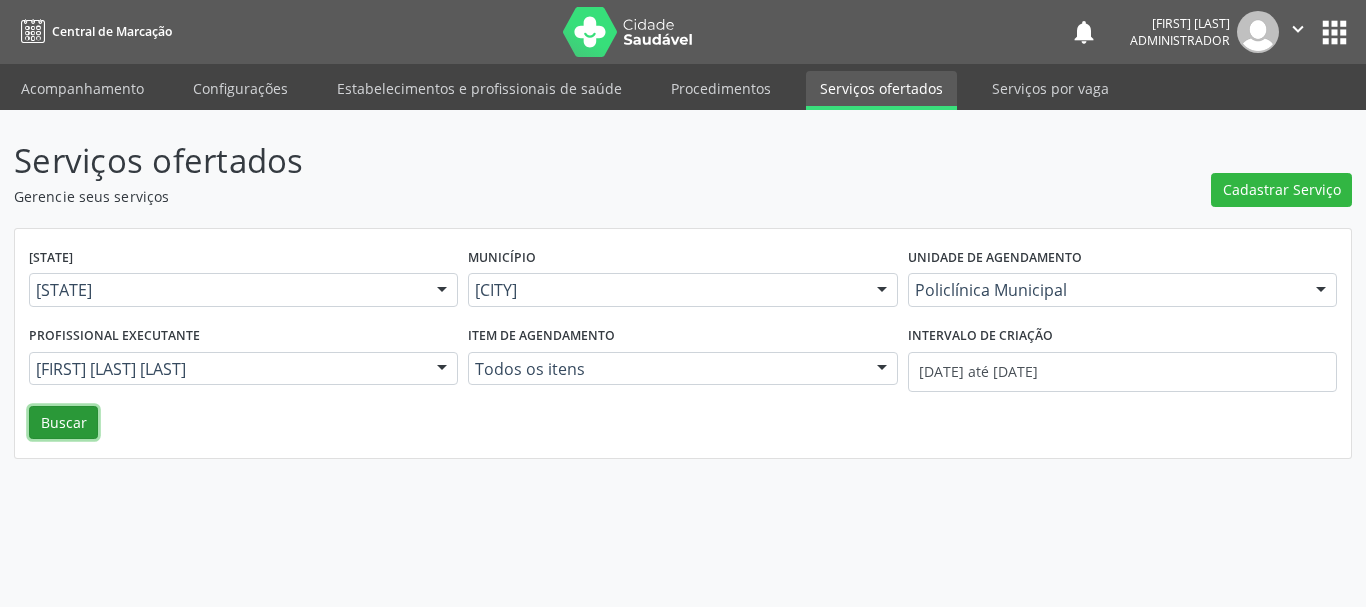 click on "Buscar" at bounding box center (63, 423) 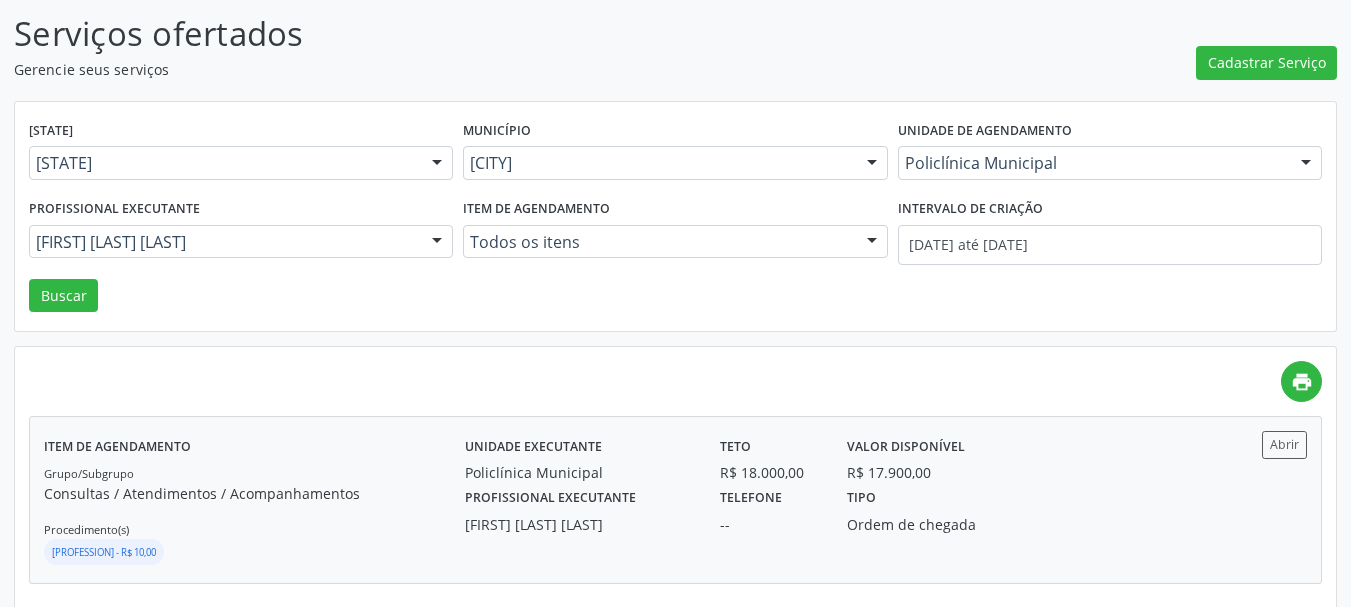 scroll, scrollTop: 147, scrollLeft: 0, axis: vertical 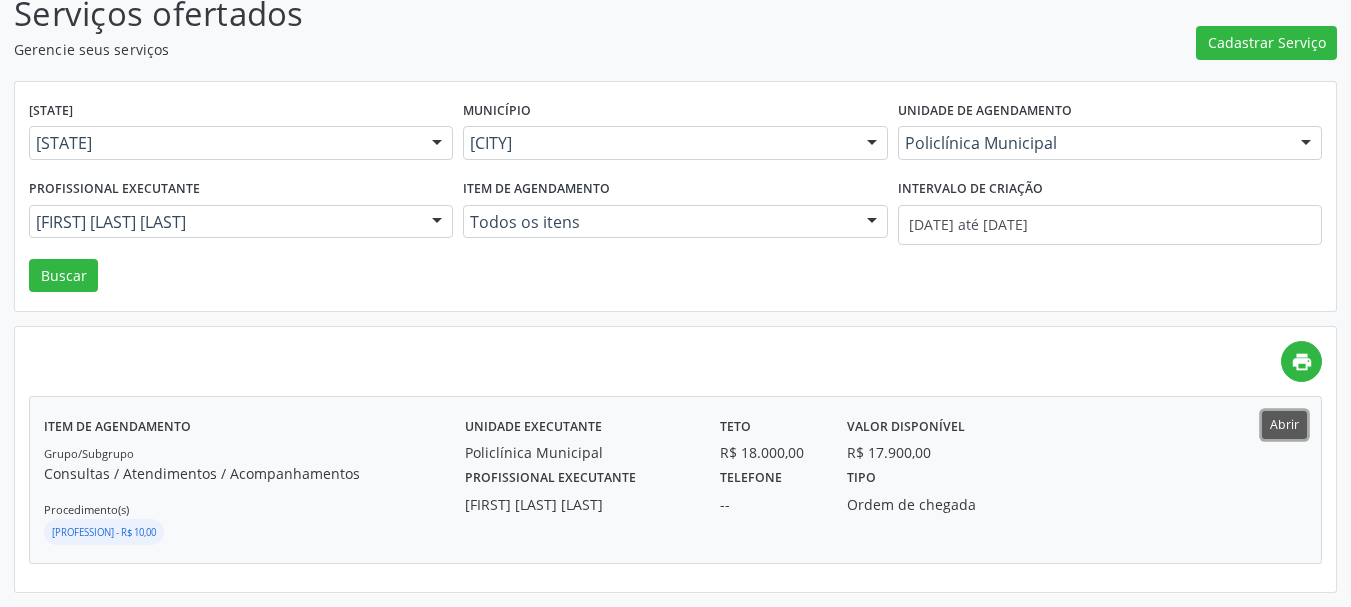click on "Abrir" at bounding box center (1284, 424) 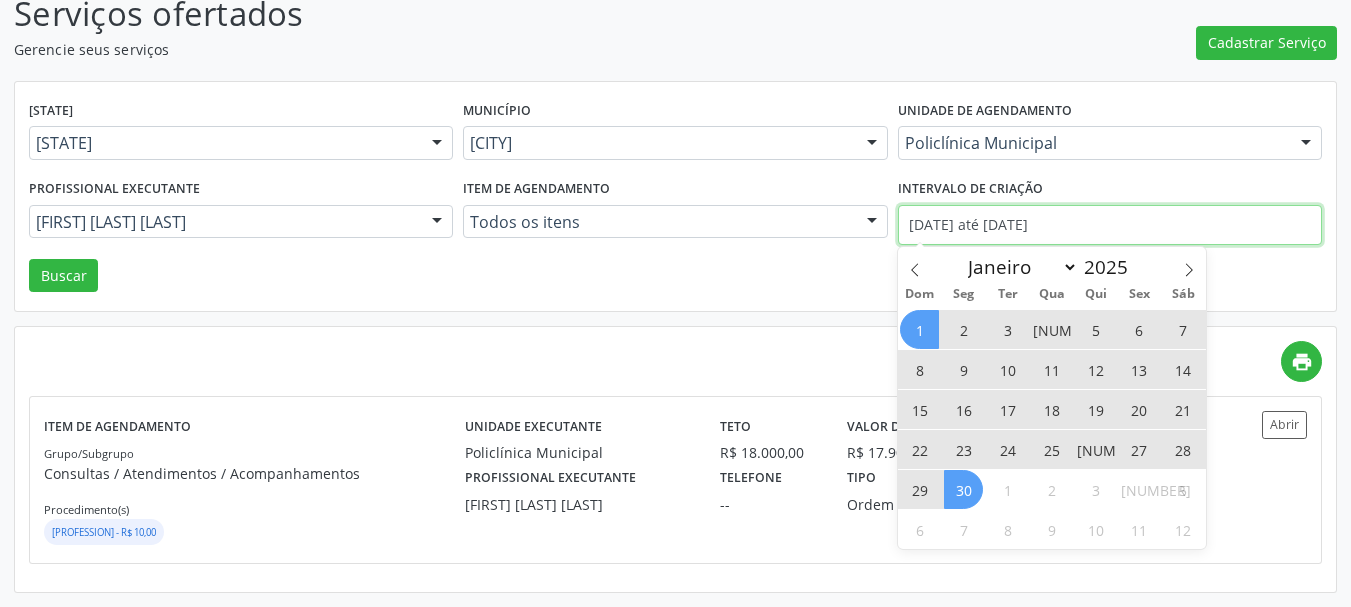 click on "01/06/2025 até 30/06/2025" at bounding box center [1110, 225] 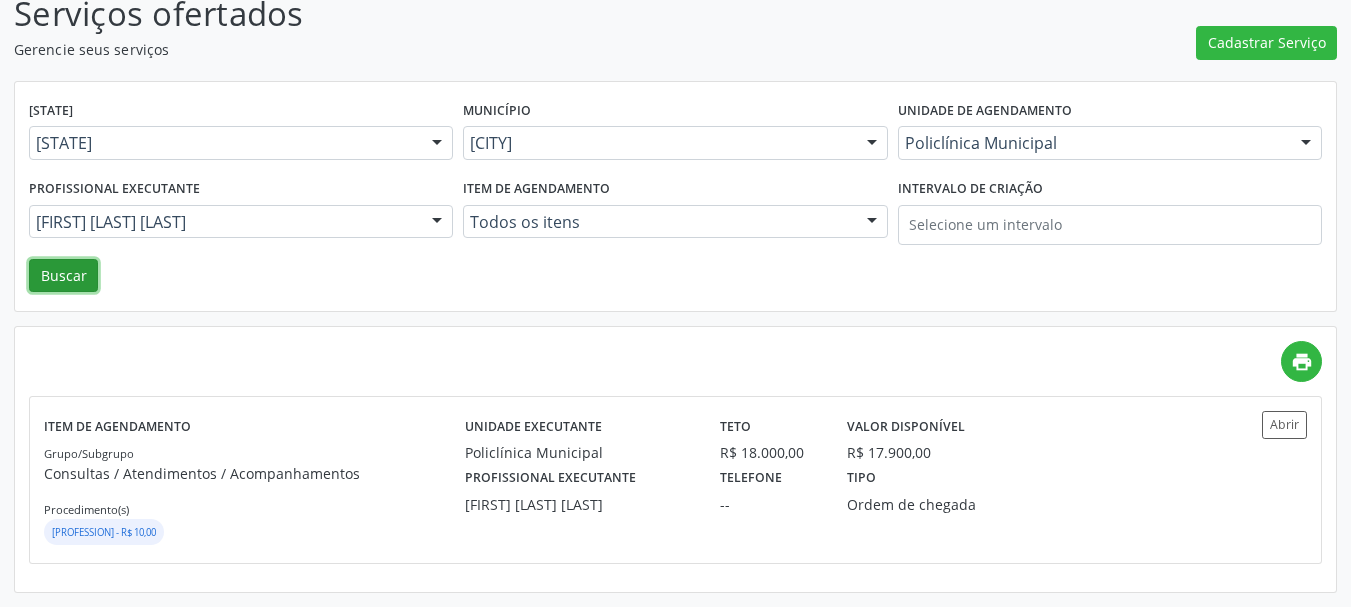 click on "Buscar" at bounding box center [63, 276] 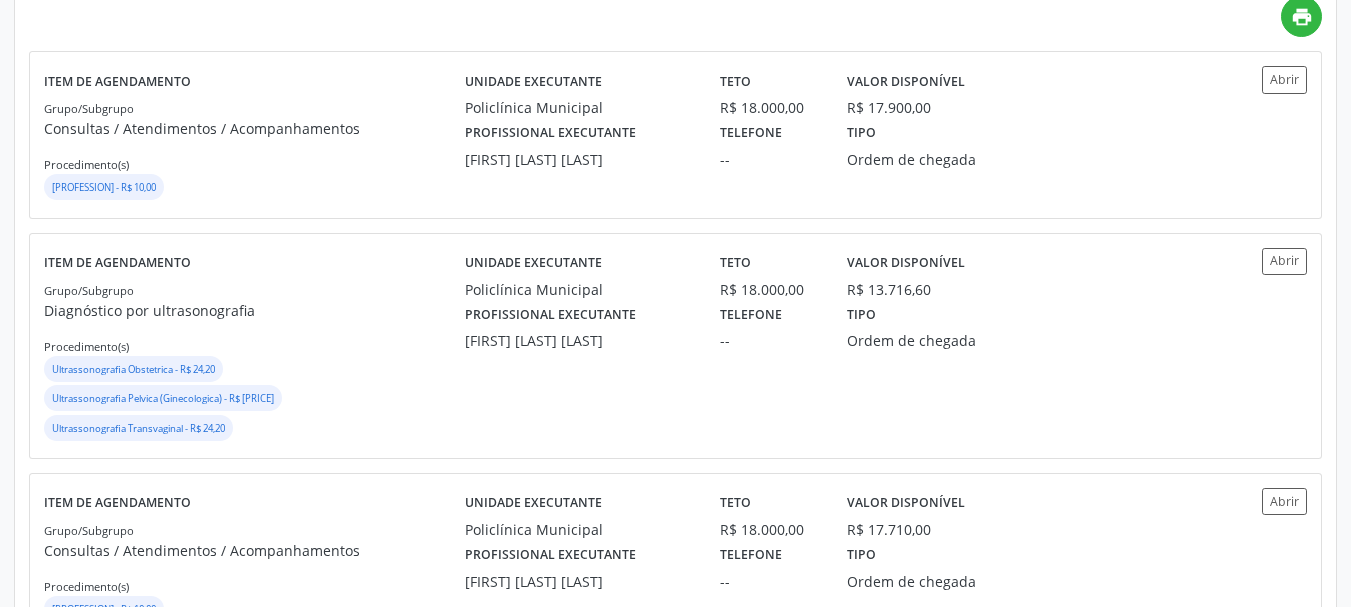 scroll, scrollTop: 500, scrollLeft: 0, axis: vertical 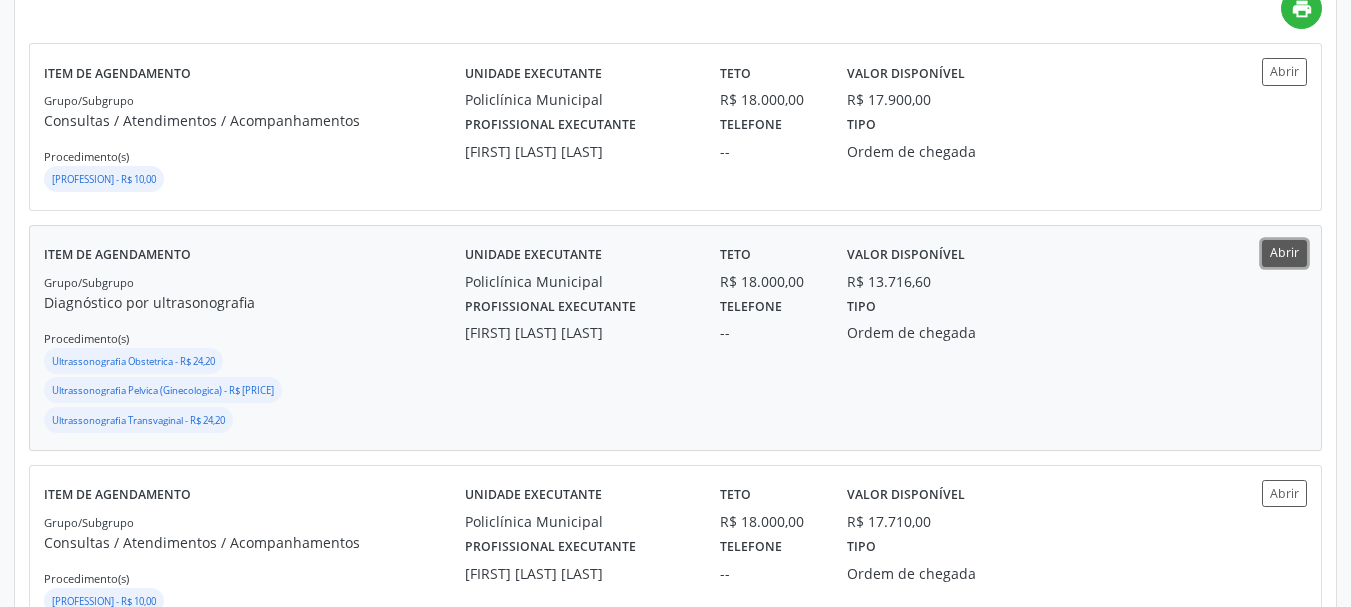click on "Abrir" at bounding box center [1284, 71] 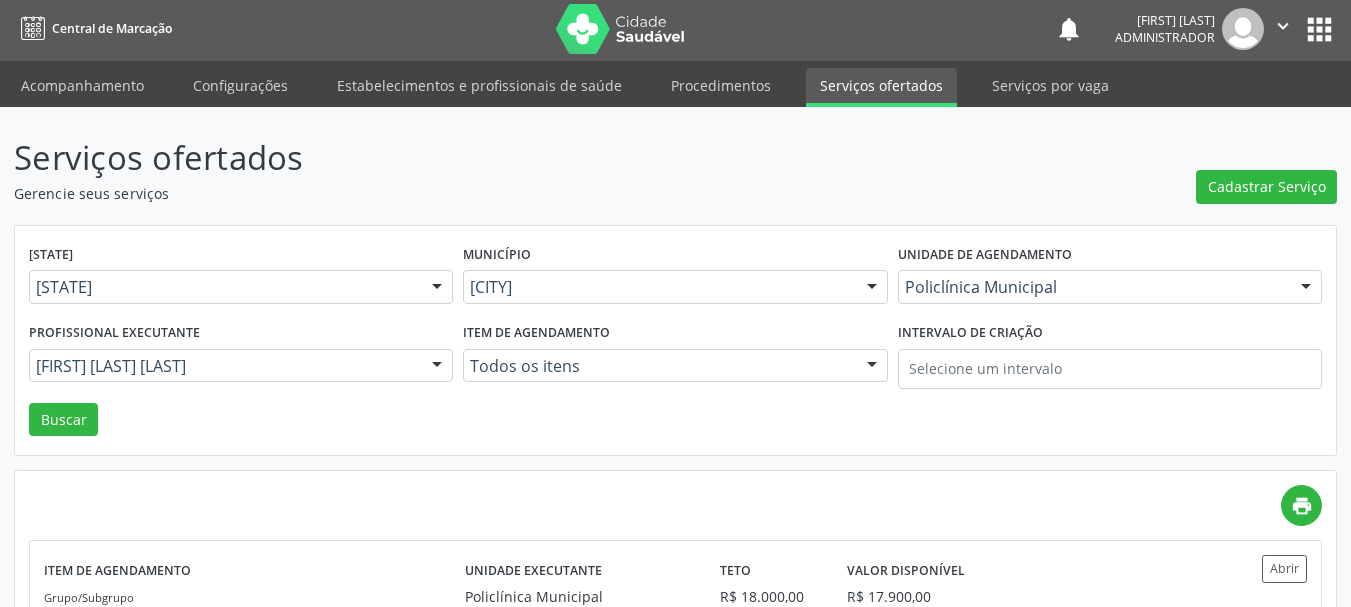 scroll, scrollTop: 0, scrollLeft: 0, axis: both 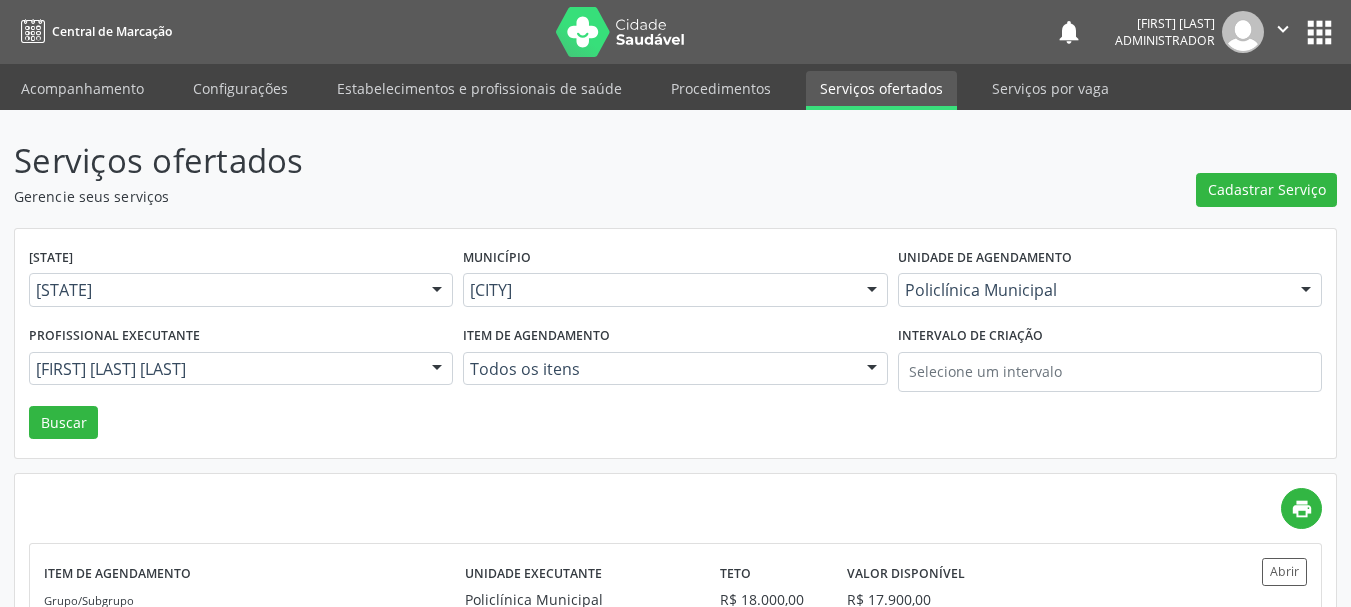 click on "" at bounding box center [1283, 29] 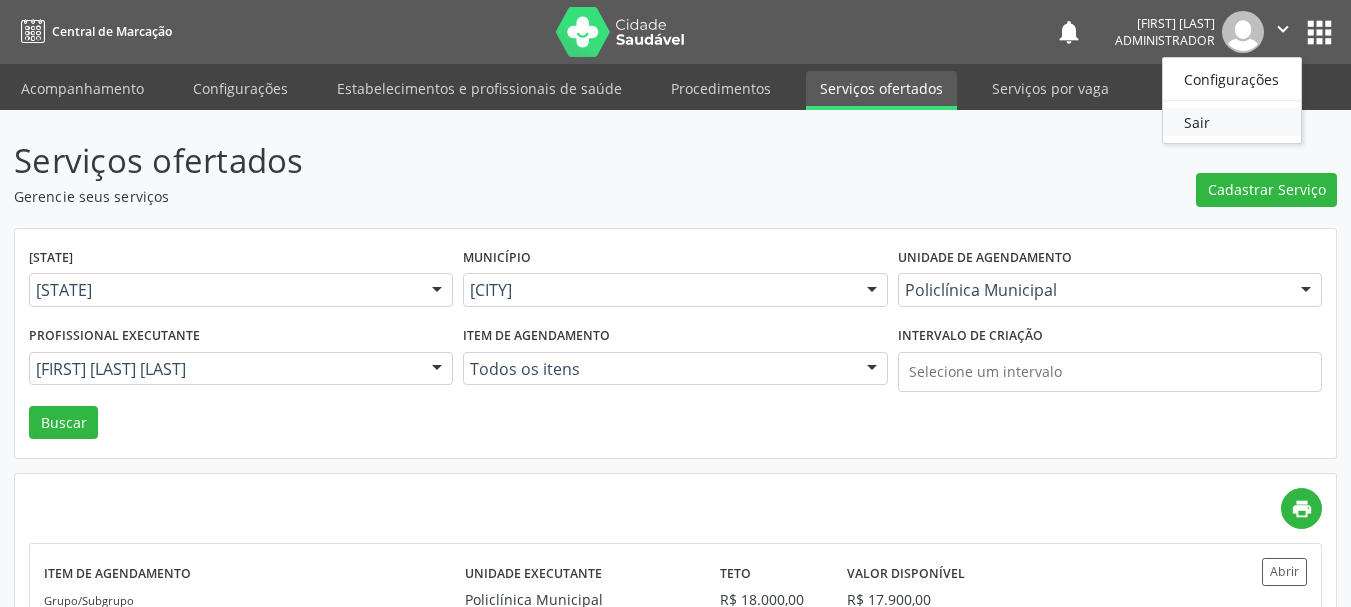 click on "Sair" at bounding box center (1232, 122) 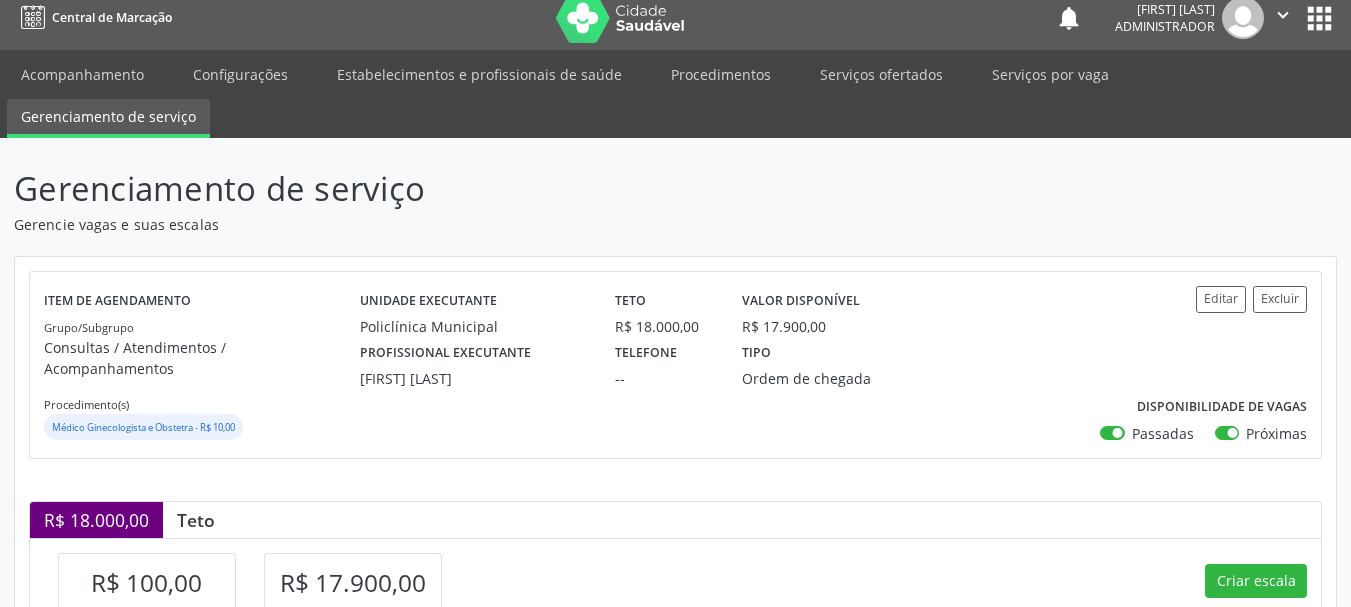 scroll, scrollTop: 0, scrollLeft: 0, axis: both 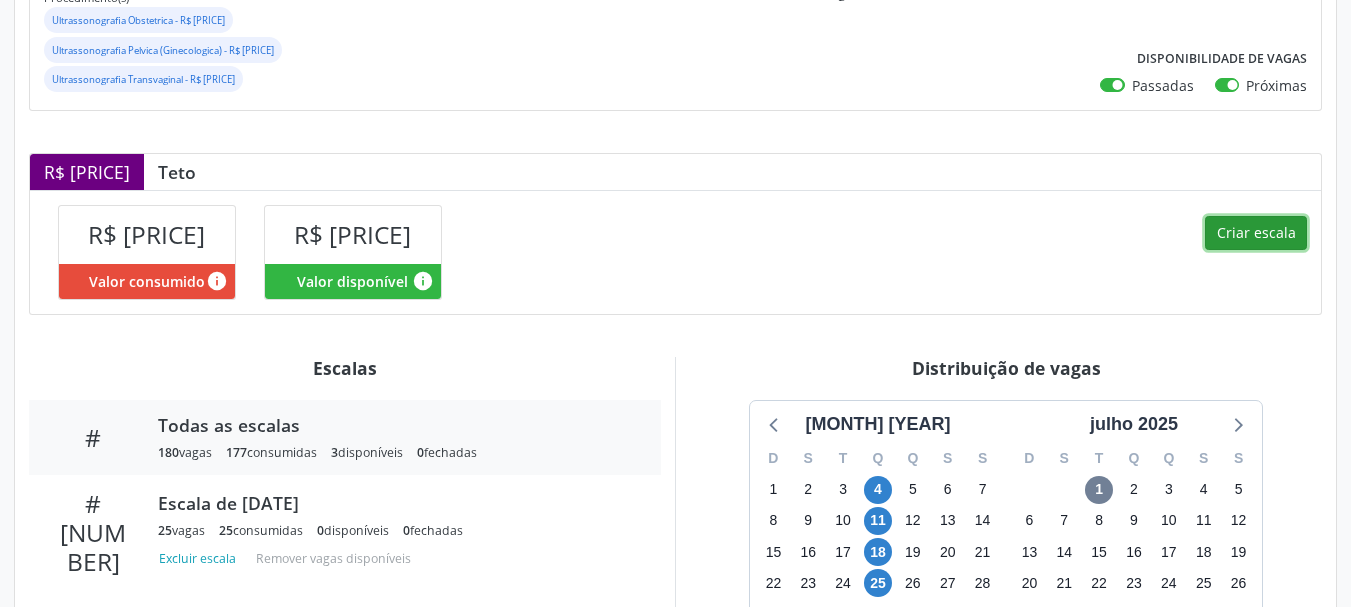 click on "Criar escala" at bounding box center [1256, 233] 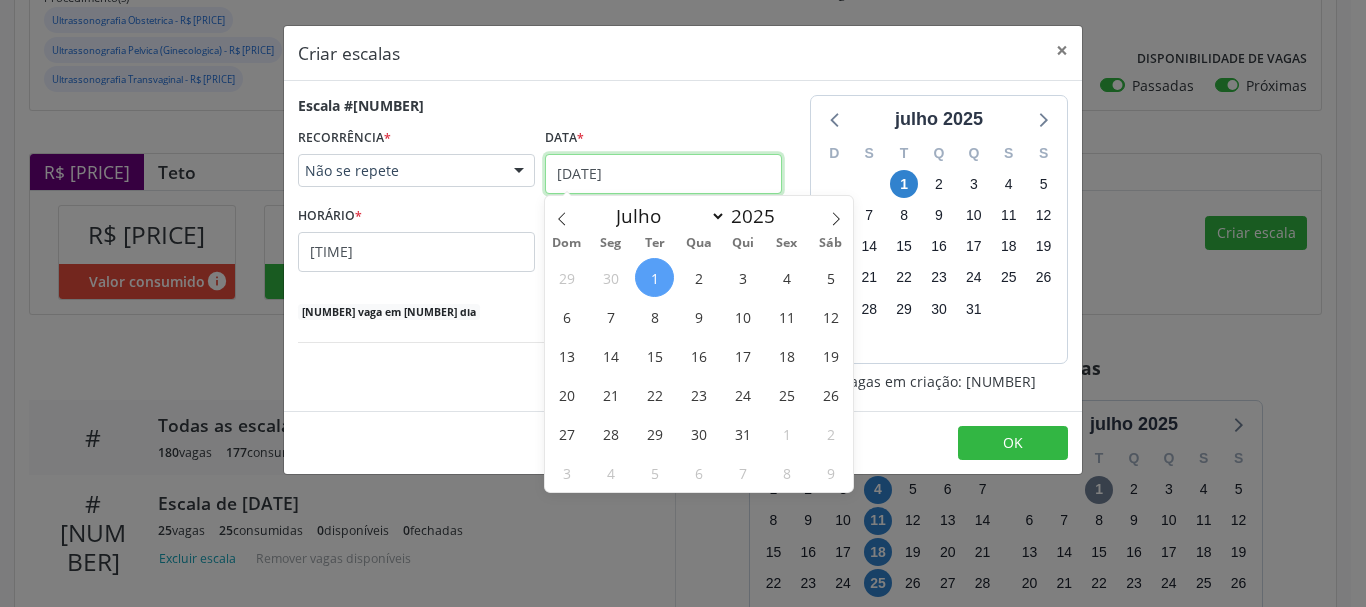 click on "[DATE]" at bounding box center (663, 174) 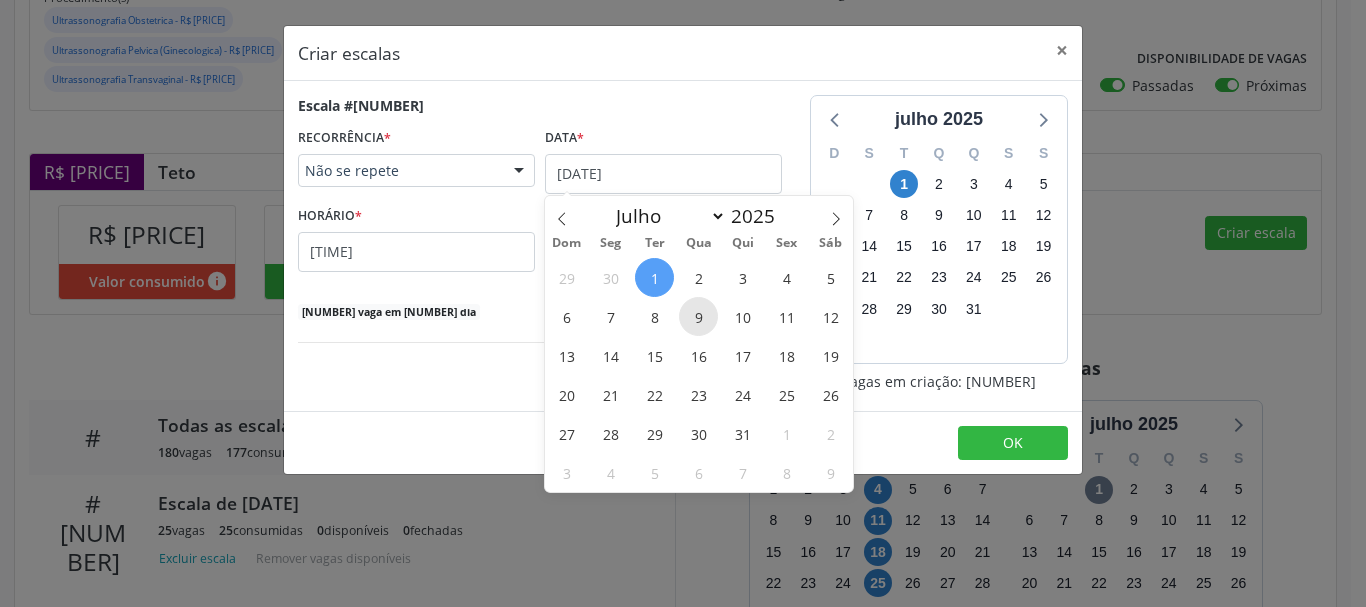click on "9" at bounding box center (698, 316) 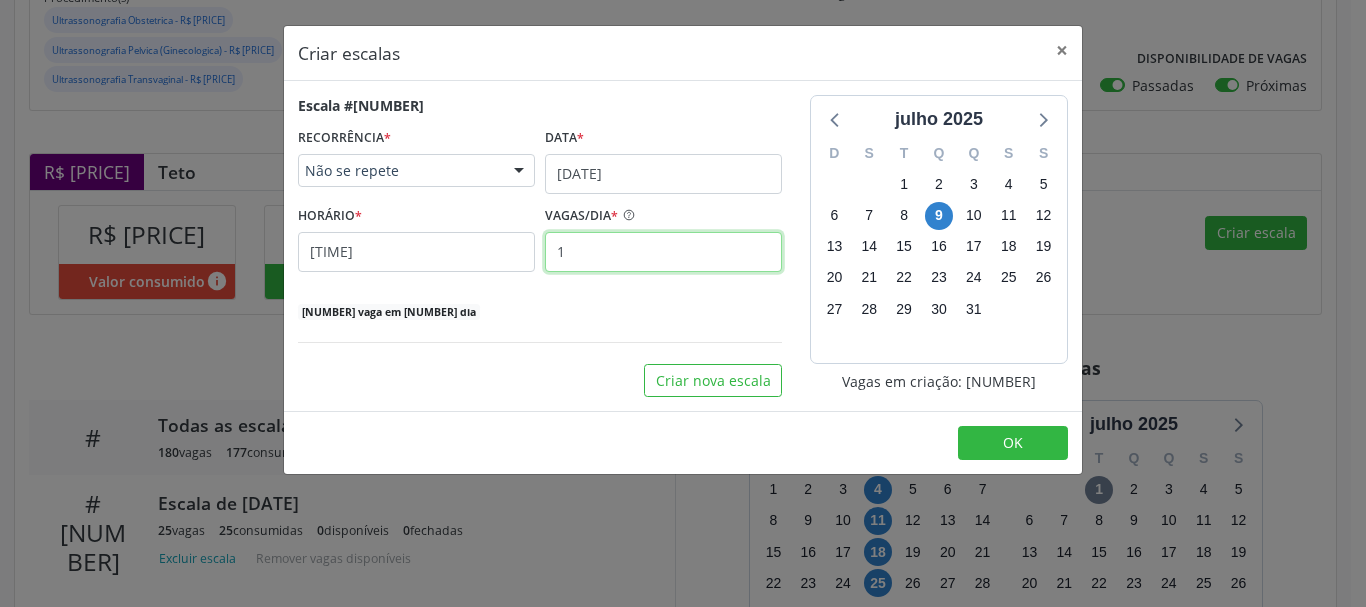 click on "1" at bounding box center (663, 252) 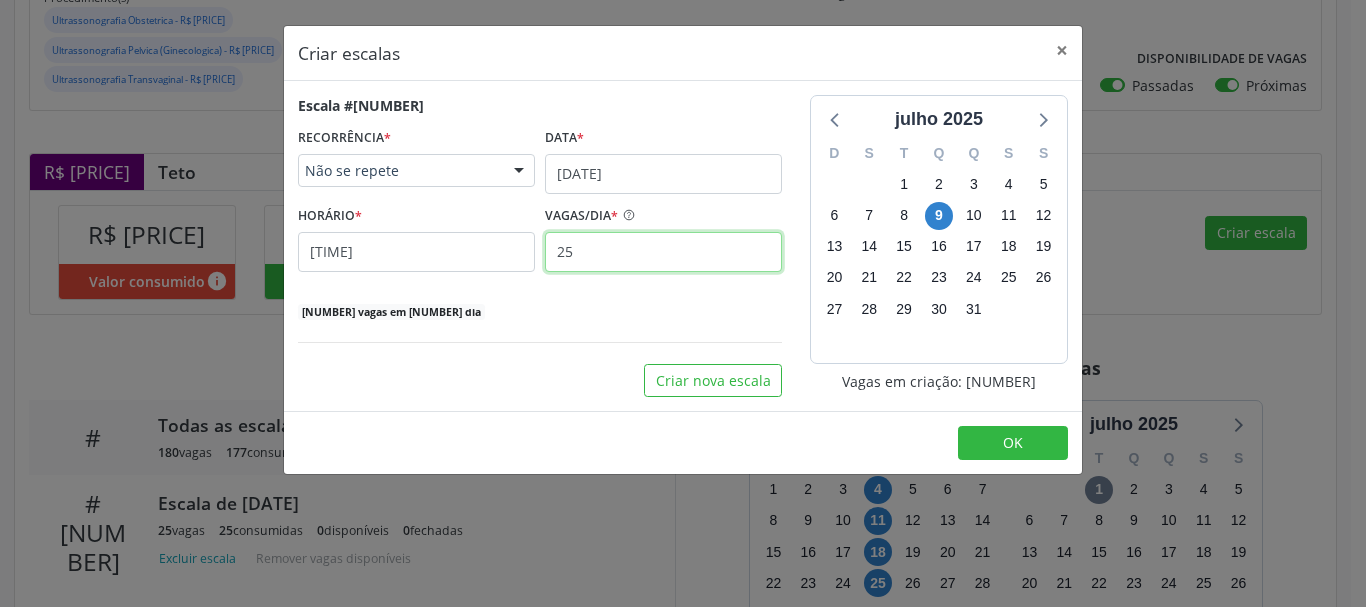type on "25" 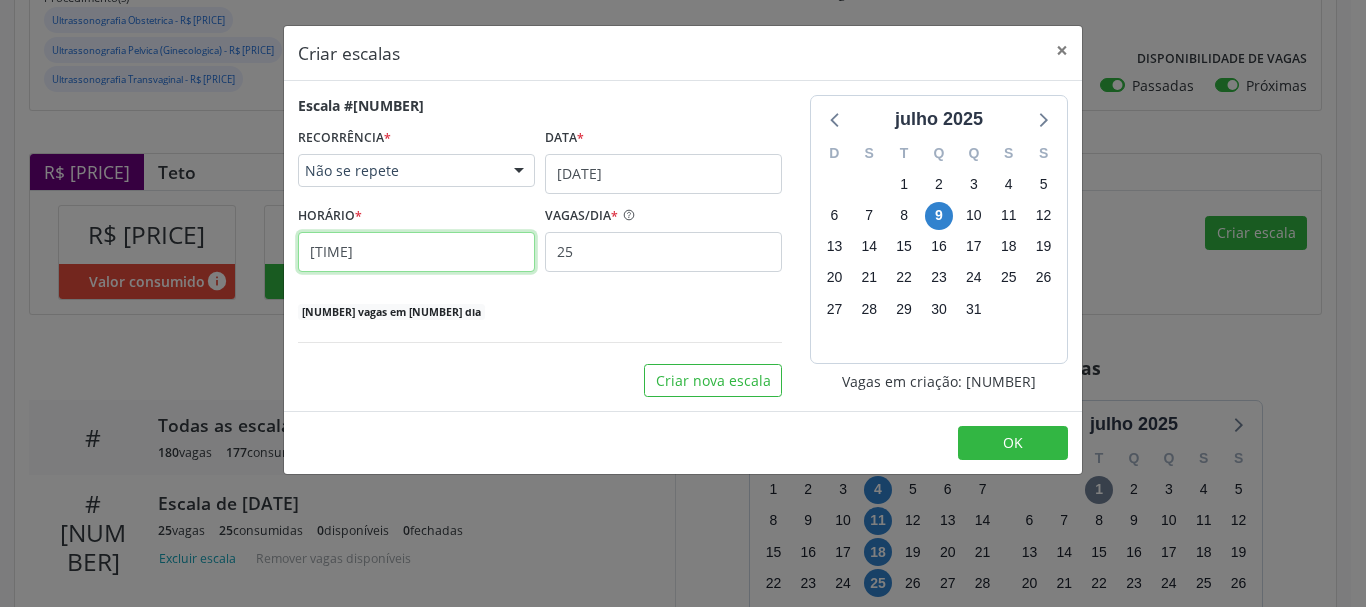 click on "[TIME]" at bounding box center [416, 252] 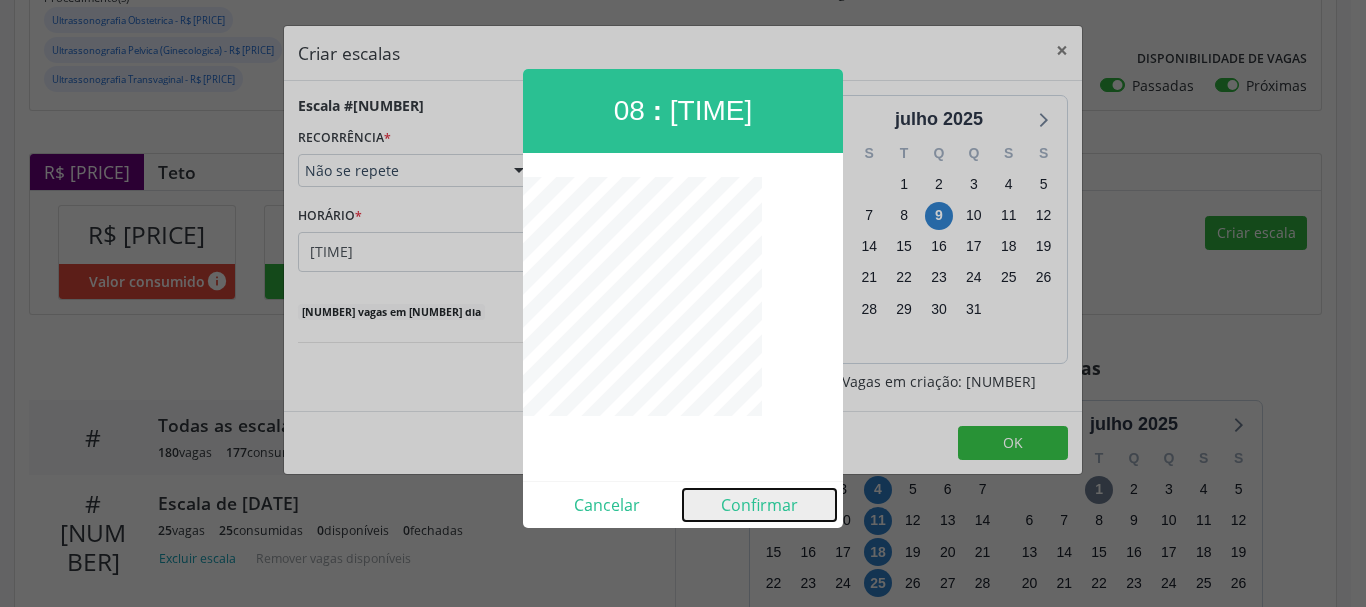 click on "Confirmar" at bounding box center (759, 505) 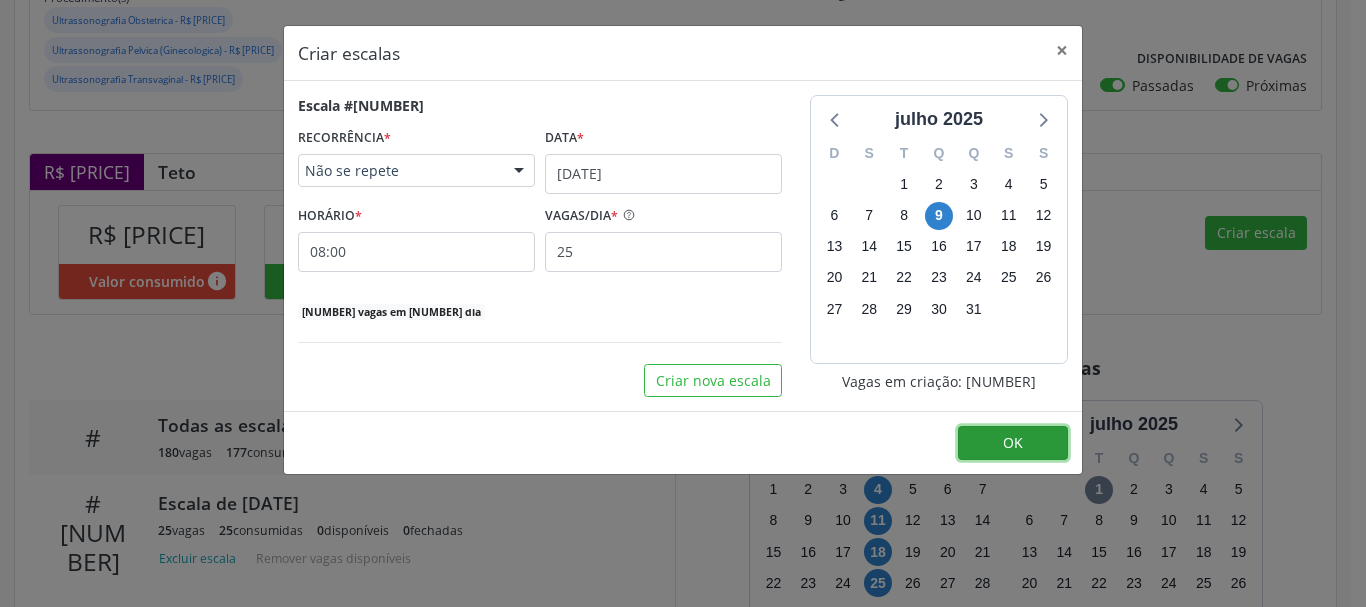 click on "OK" at bounding box center [1013, 443] 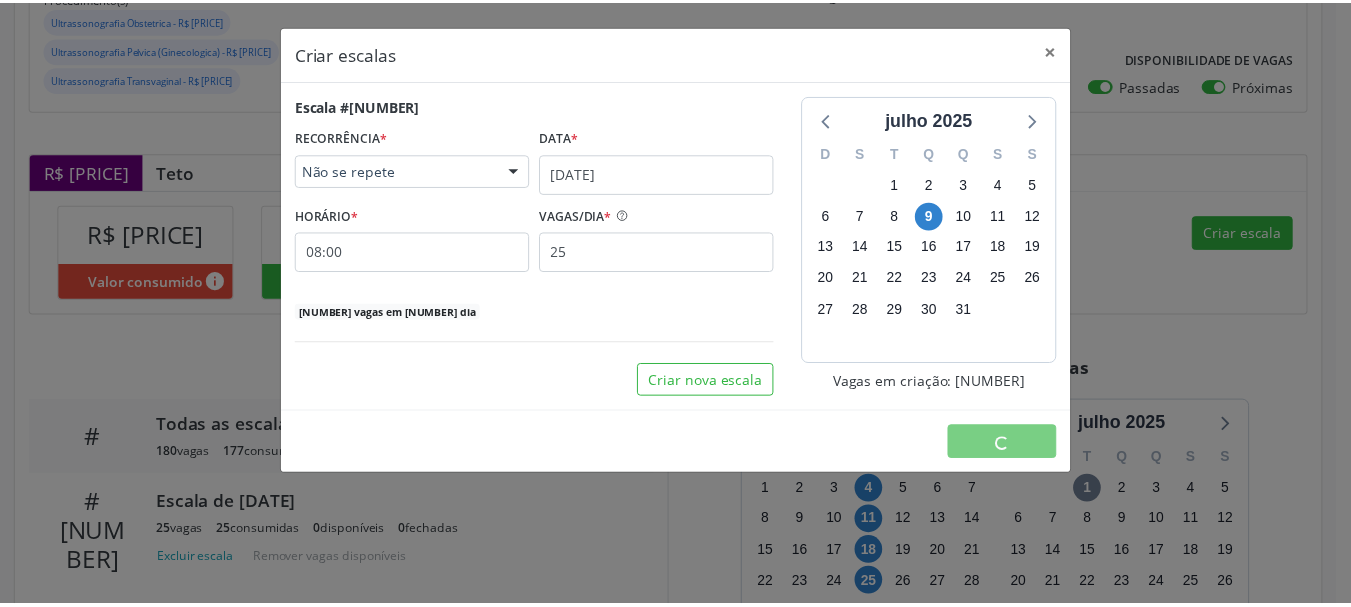 scroll, scrollTop: 0, scrollLeft: 0, axis: both 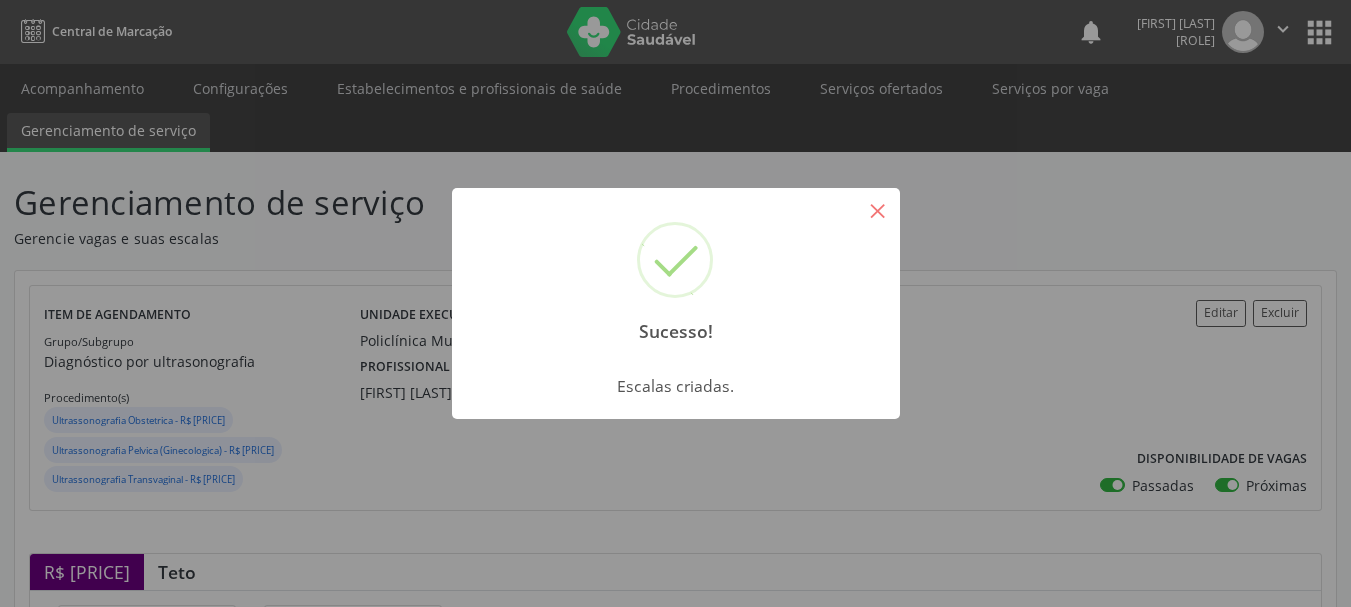click on "×" at bounding box center [878, 210] 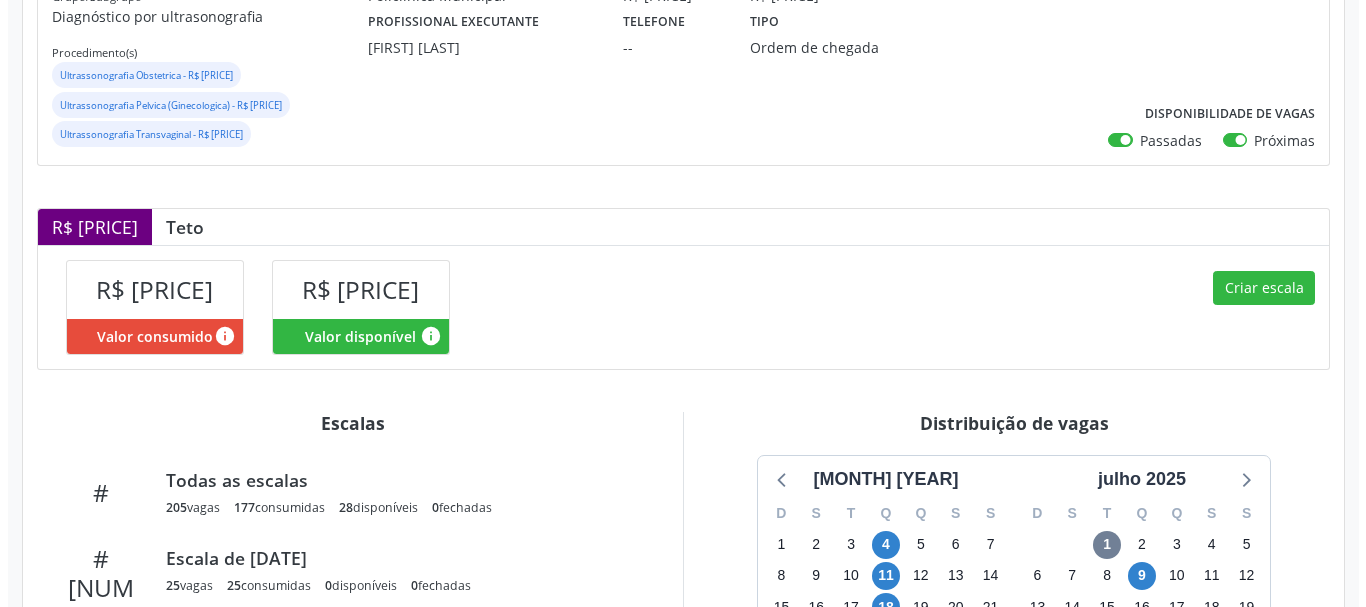 scroll, scrollTop: 600, scrollLeft: 0, axis: vertical 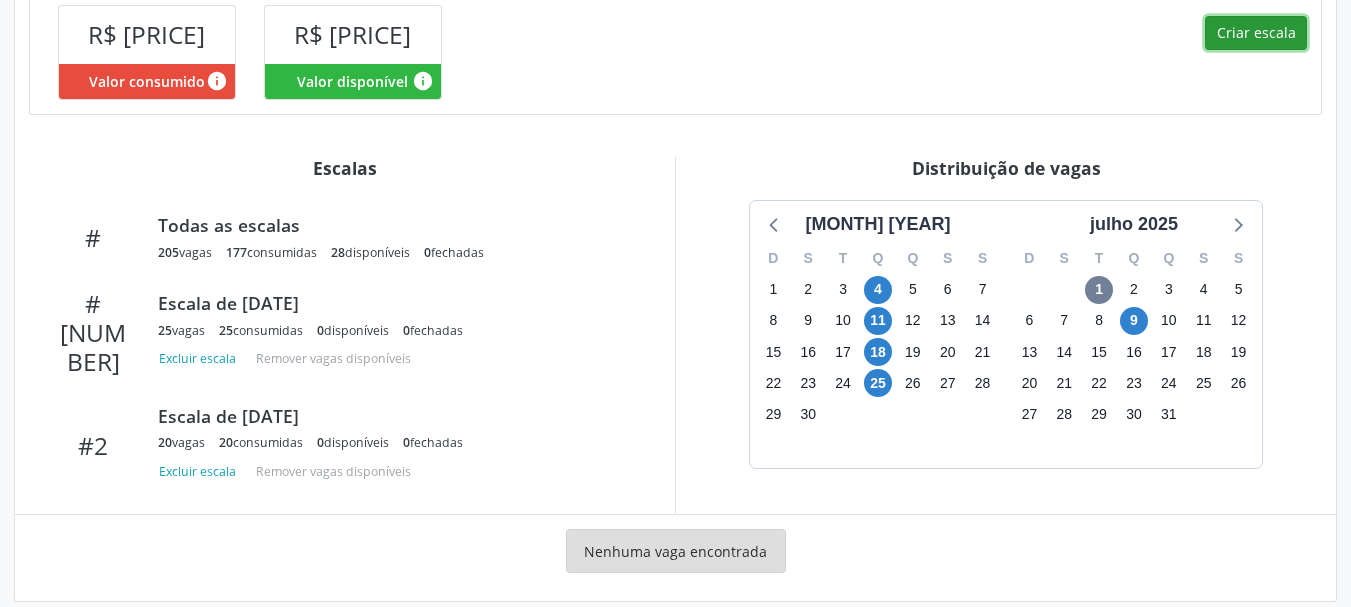 click on "Criar escala" at bounding box center (1256, 33) 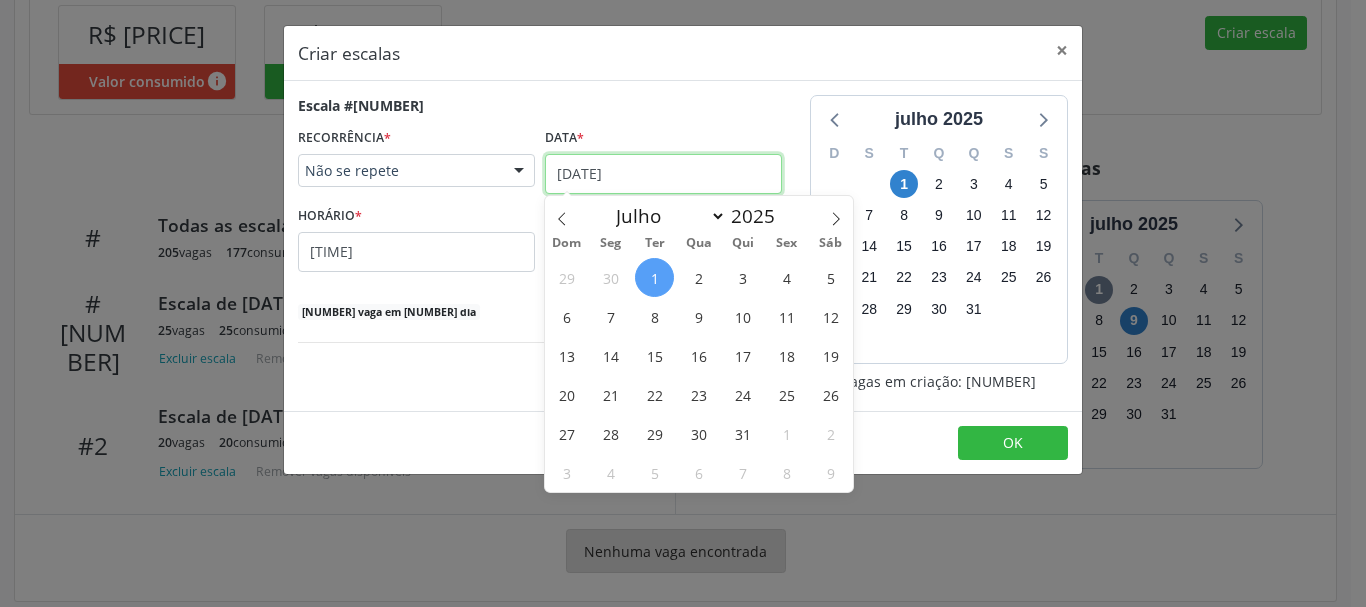 click on "[DATE]" at bounding box center [663, 174] 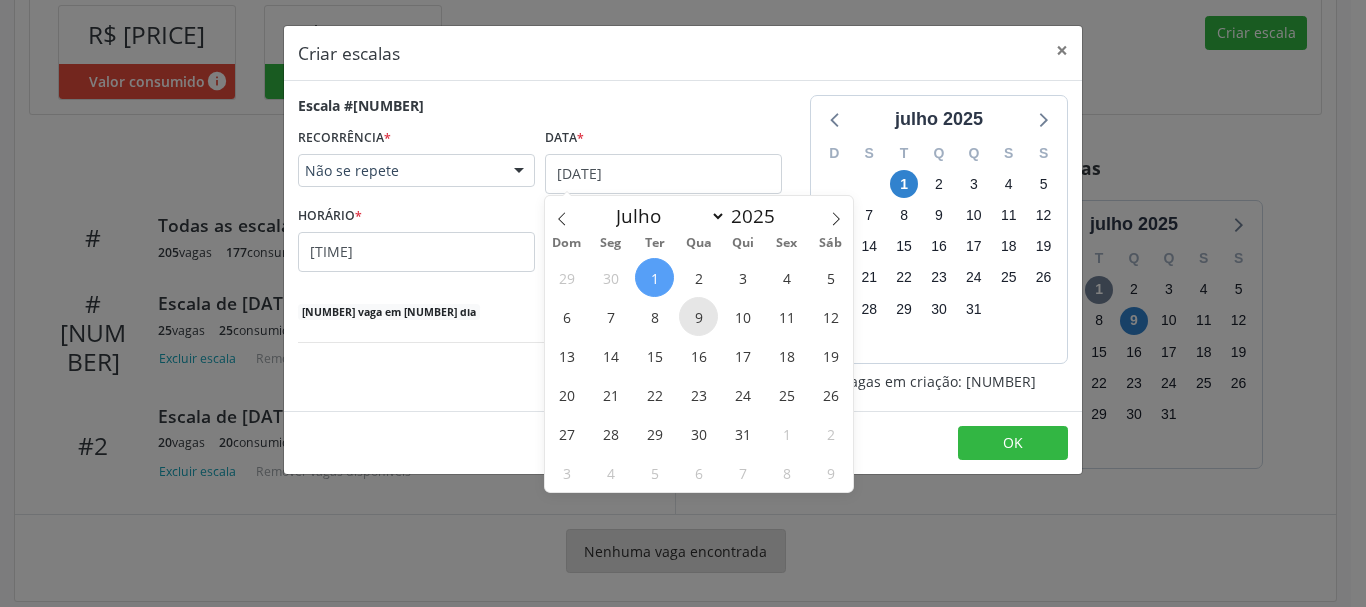 click on "9" at bounding box center [698, 316] 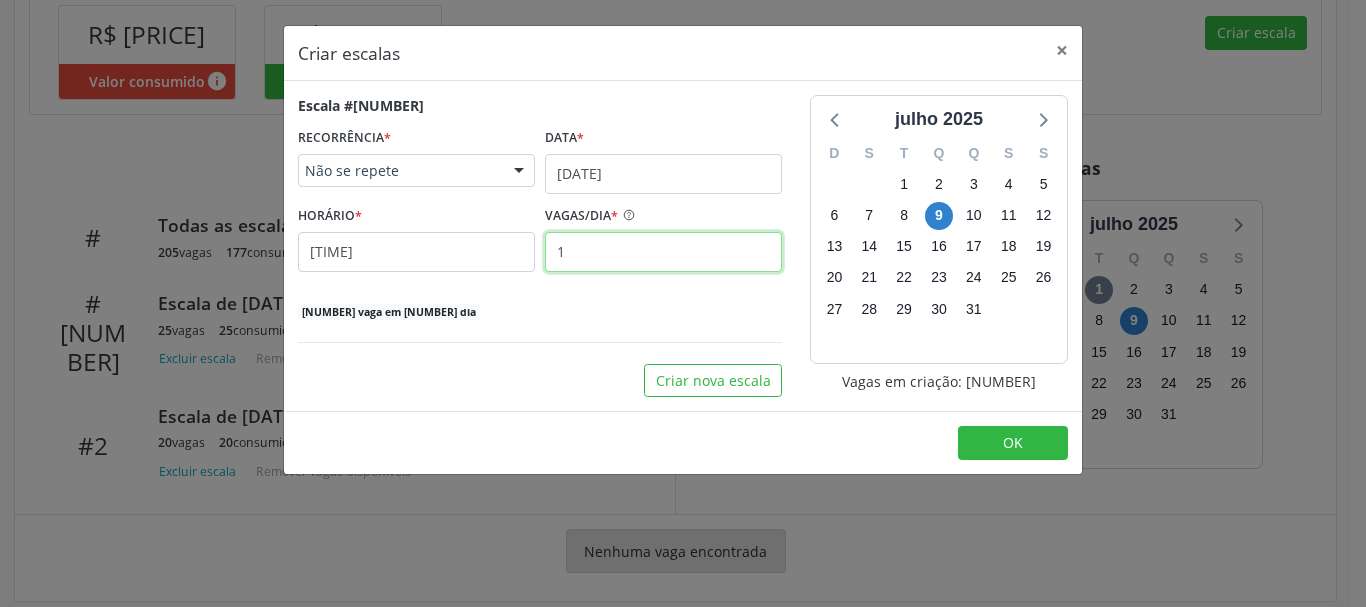 click on "1" at bounding box center [663, 252] 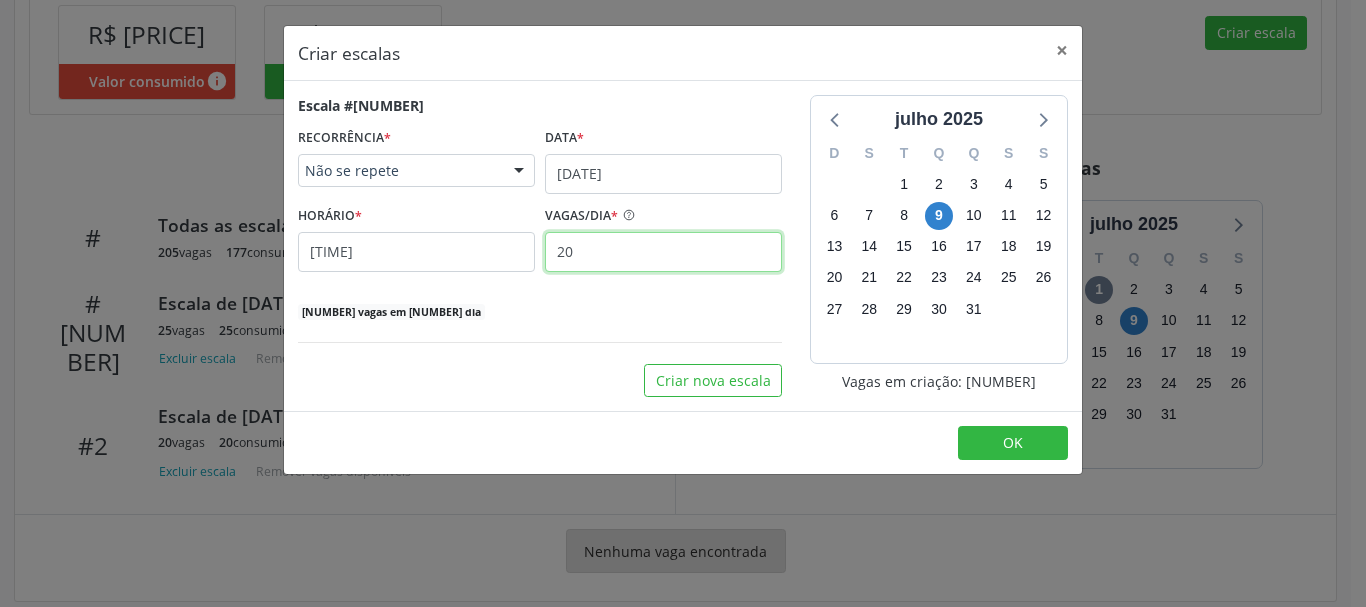 type on "20" 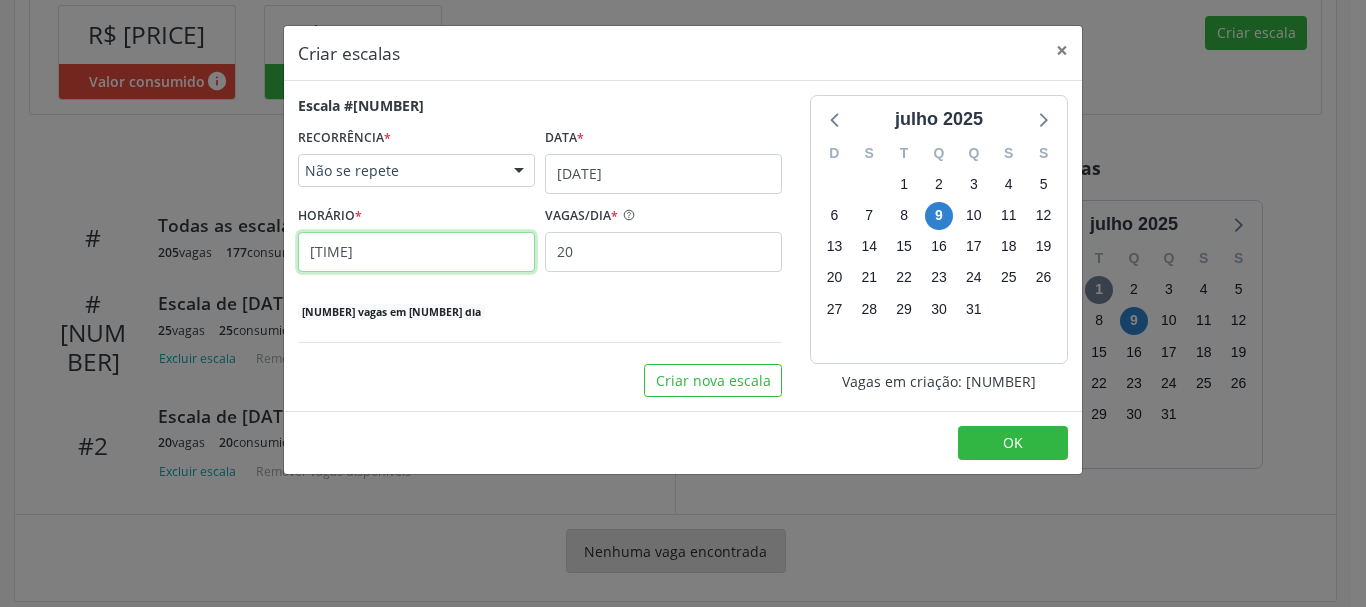 click on "[TIME]" at bounding box center (416, 252) 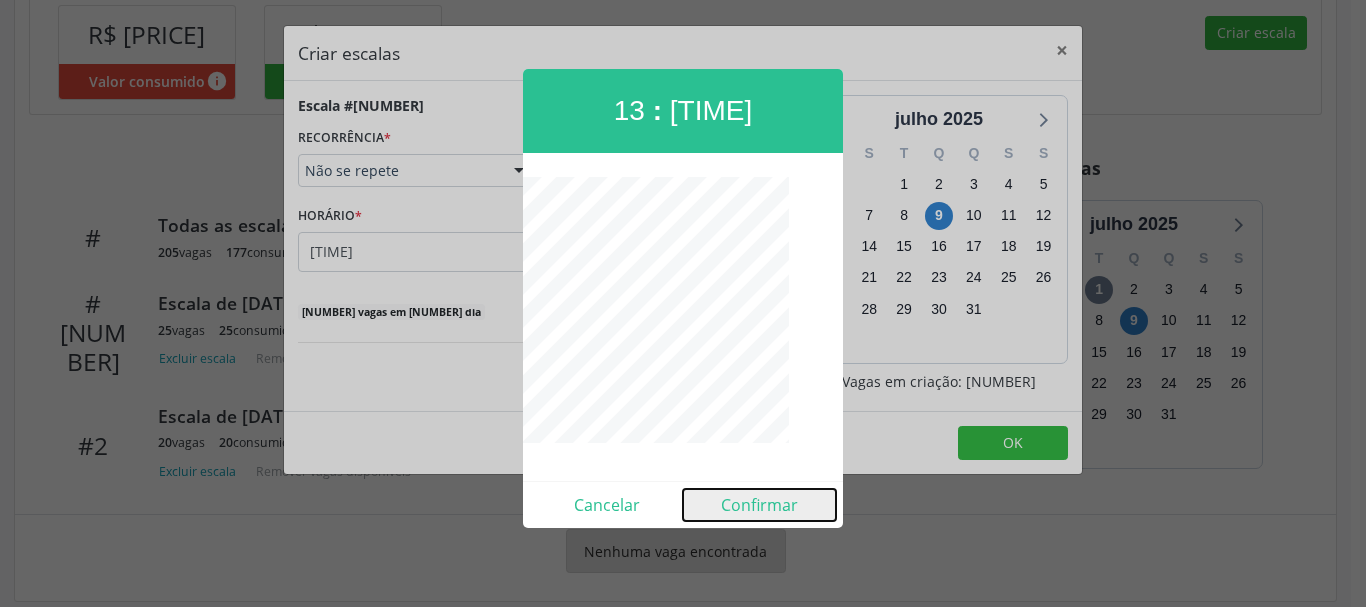 click on "Confirmar" at bounding box center (759, 505) 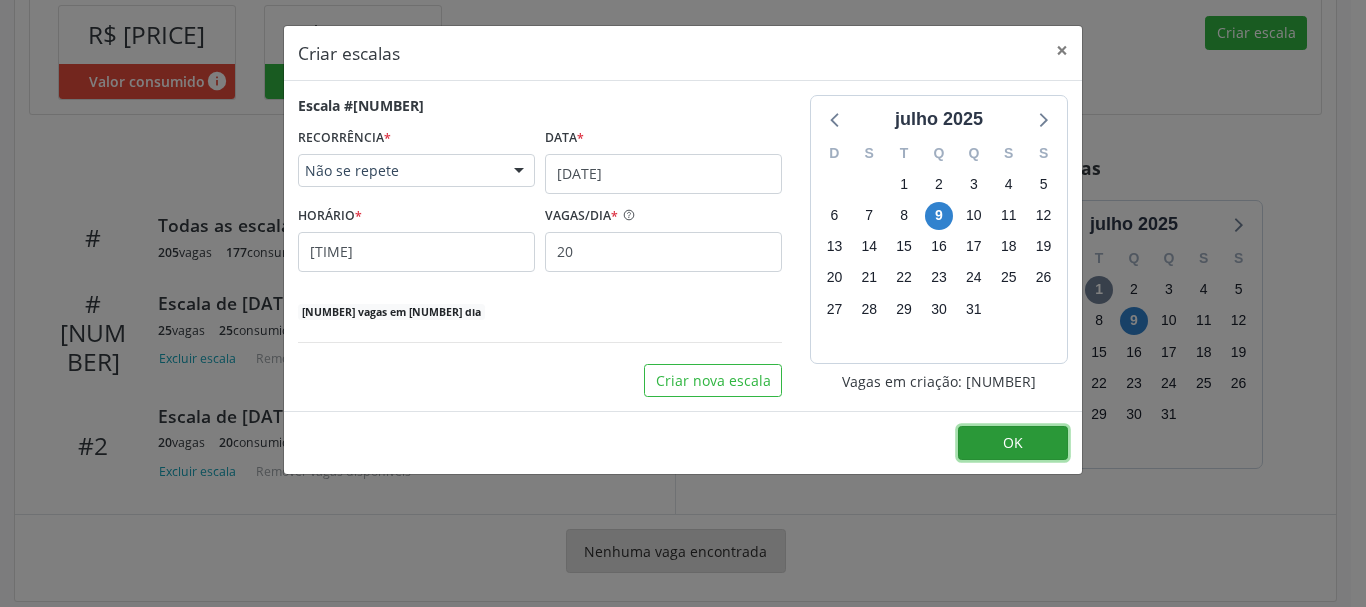 click on "OK" at bounding box center (1013, 443) 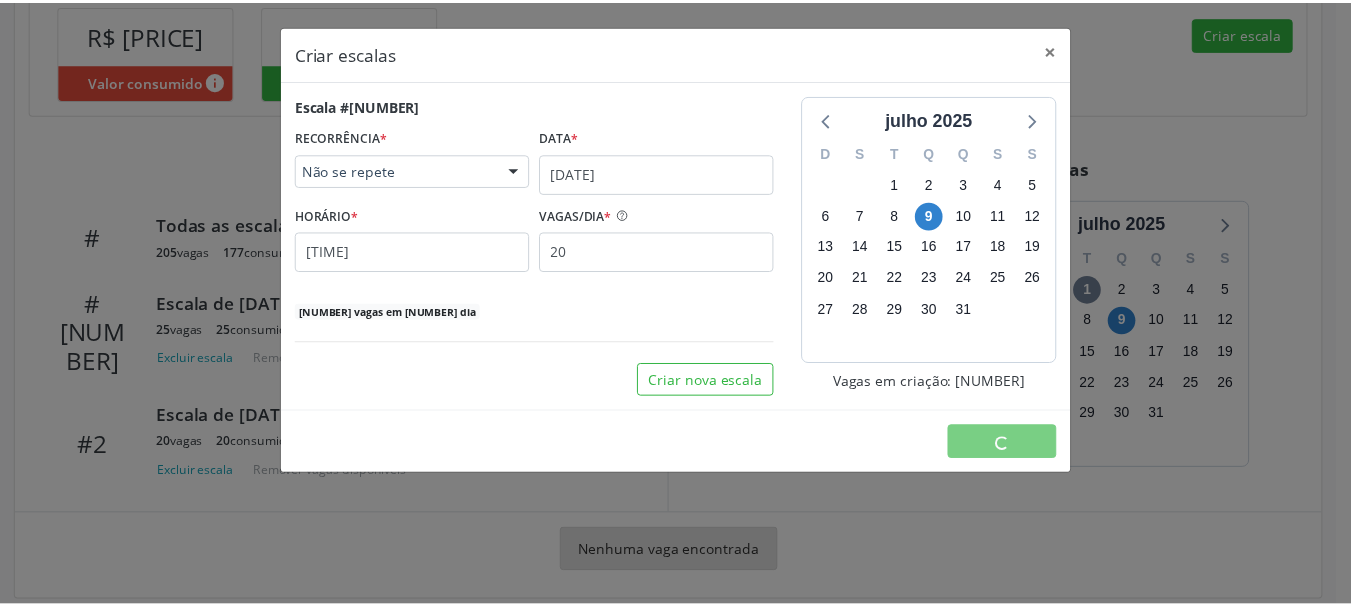 scroll, scrollTop: 0, scrollLeft: 0, axis: both 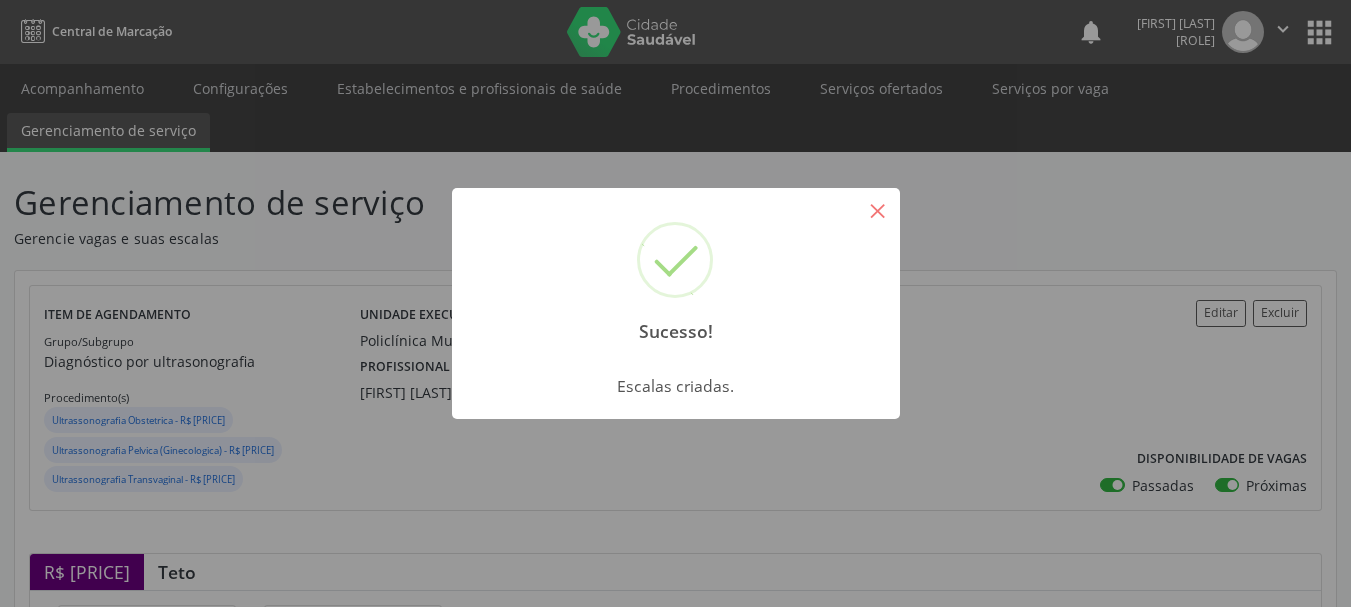 click on "×" at bounding box center [878, 210] 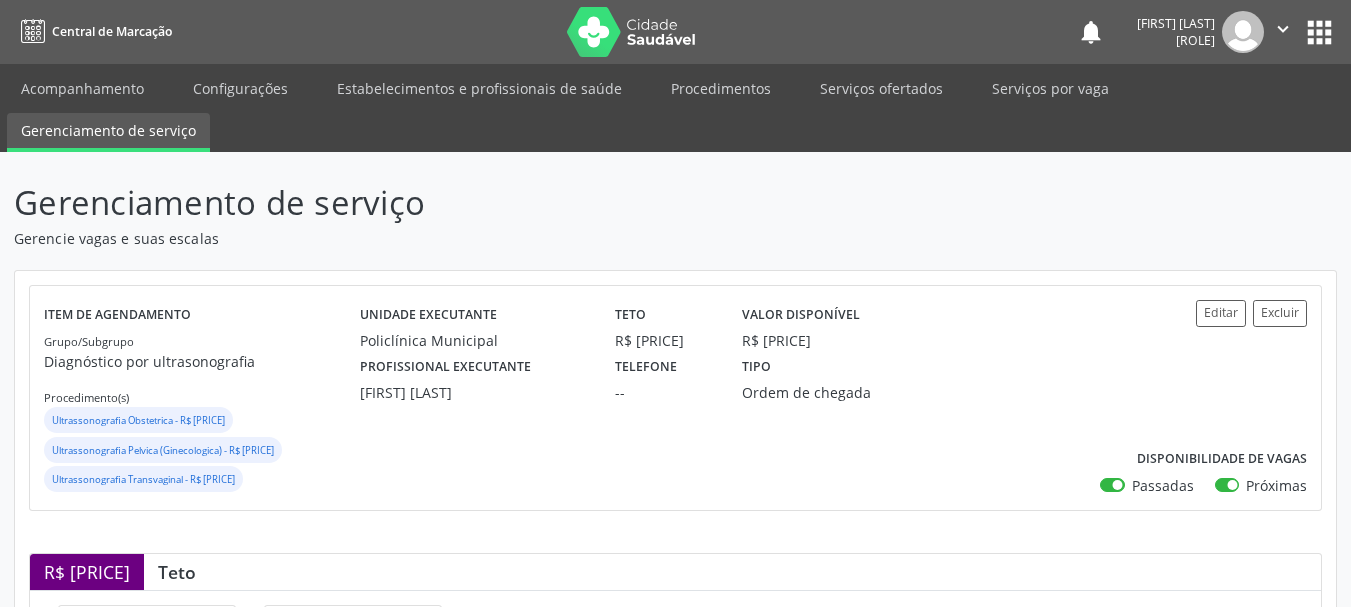 click on "" at bounding box center (1283, 29) 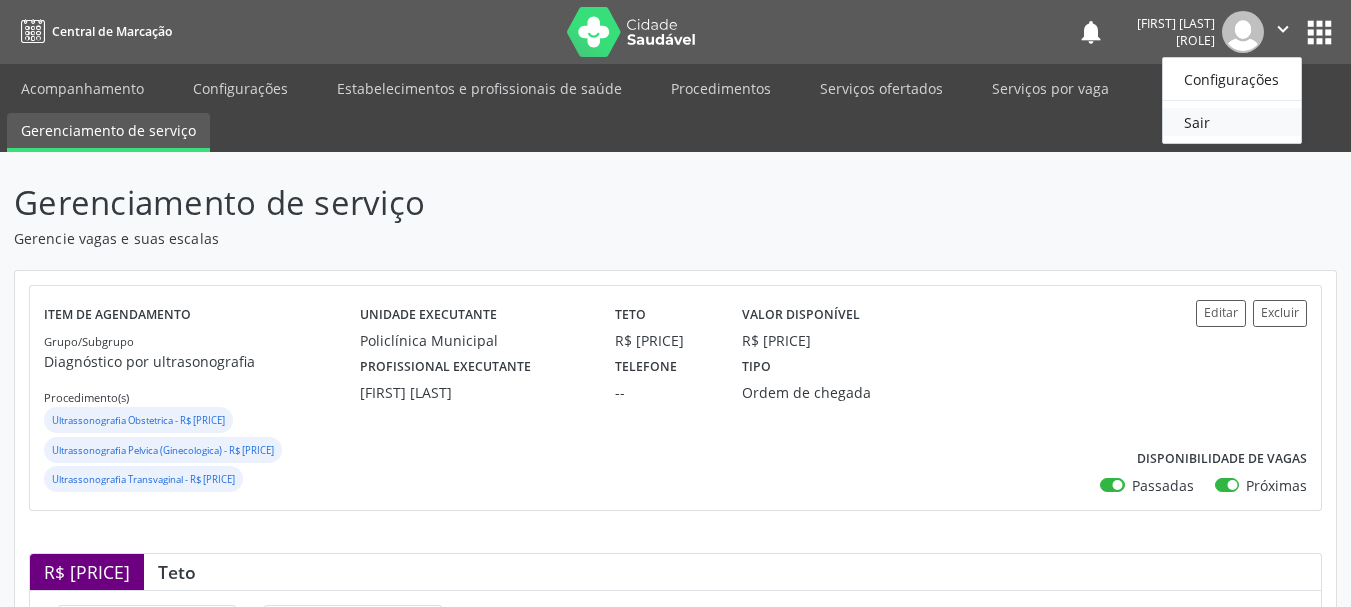 click on "Sair" at bounding box center [1232, 122] 